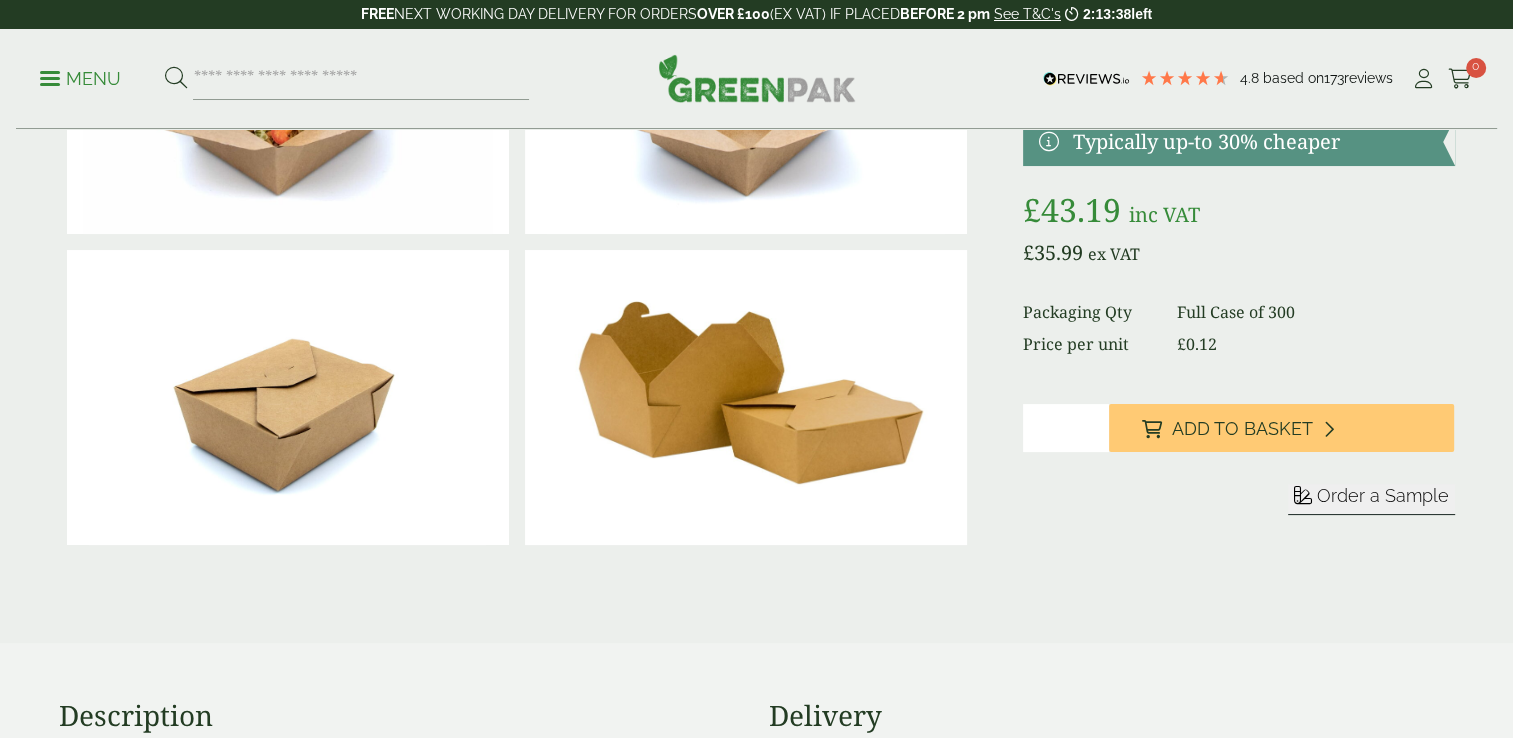 scroll, scrollTop: 263, scrollLeft: 0, axis: vertical 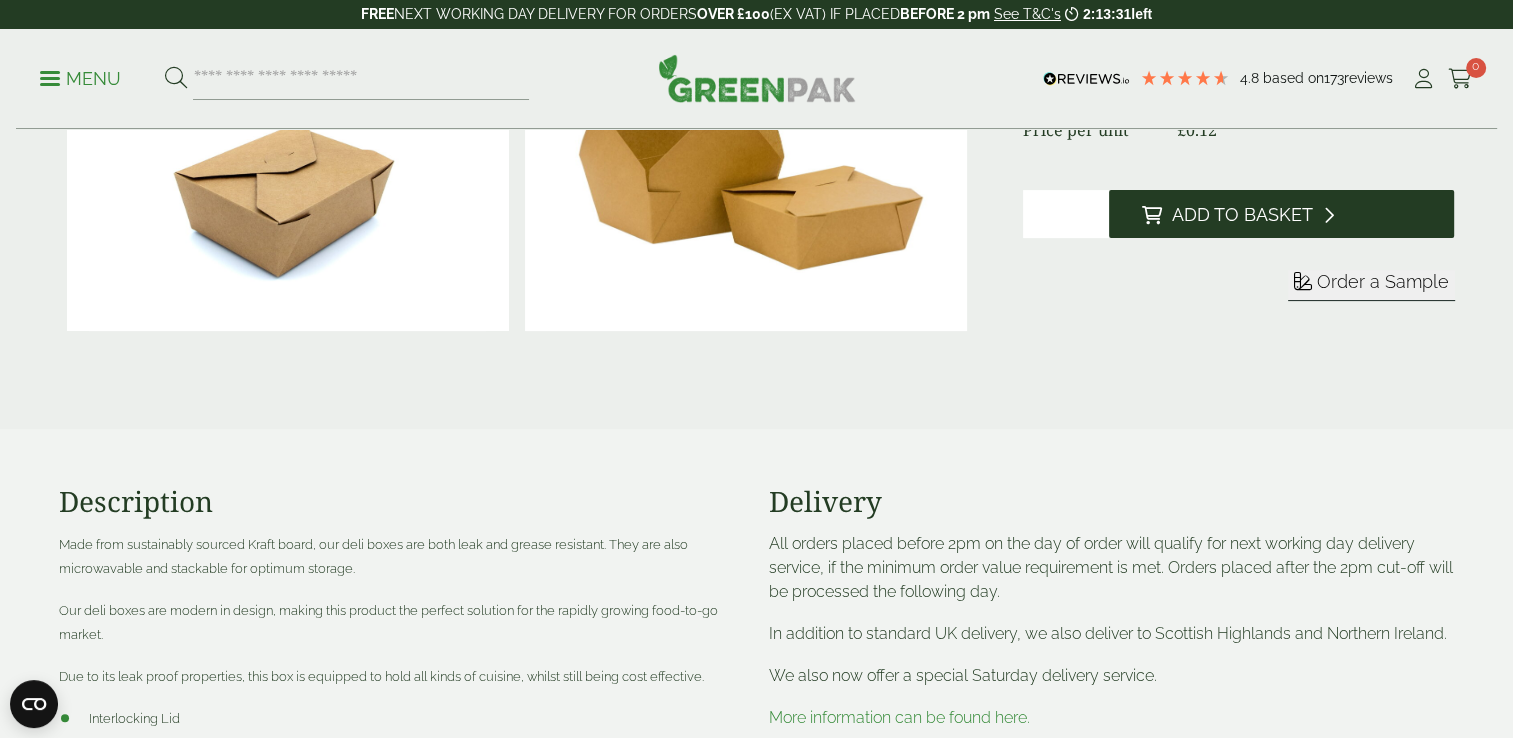 click on "Add to Basket" at bounding box center [1281, 214] 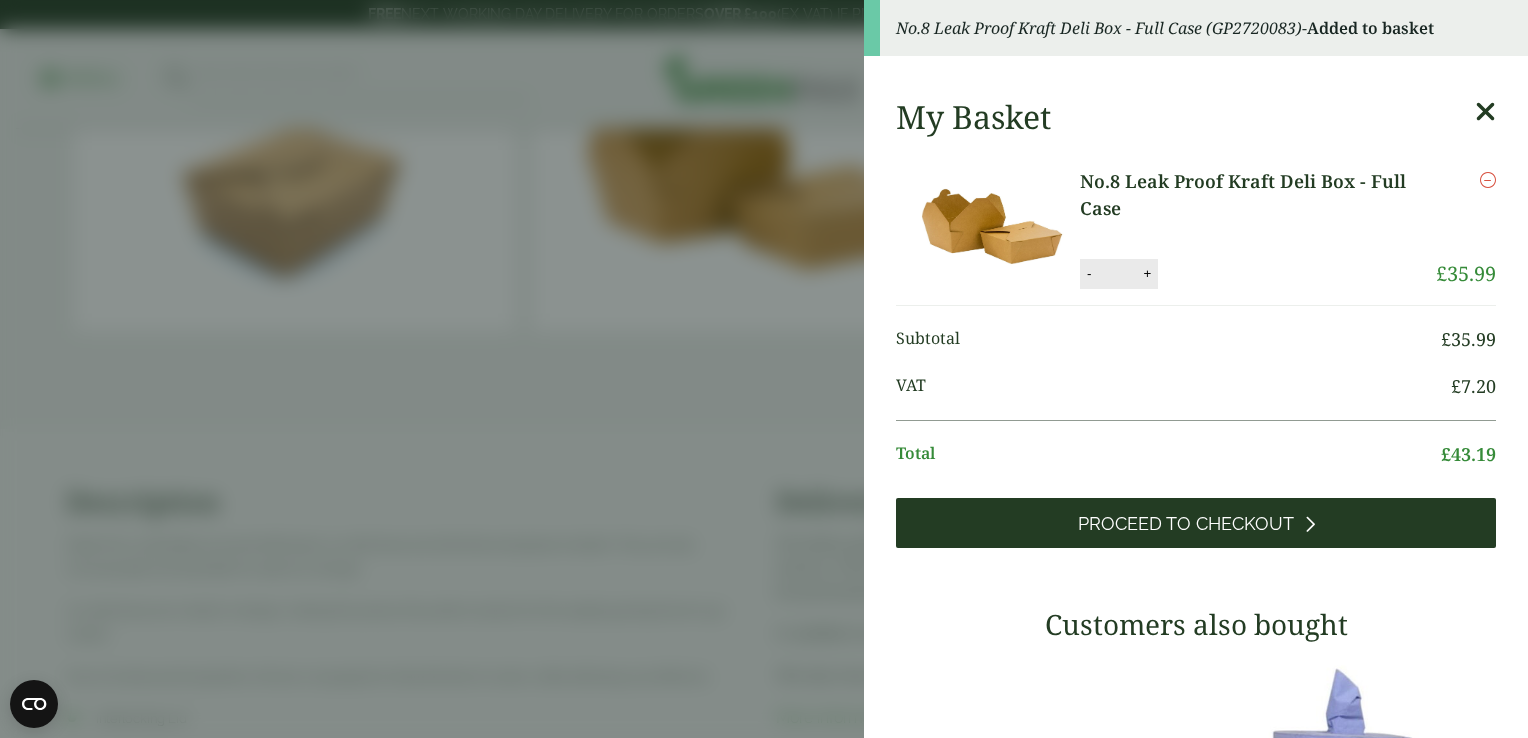 click on "Proceed to Checkout" at bounding box center (1186, 524) 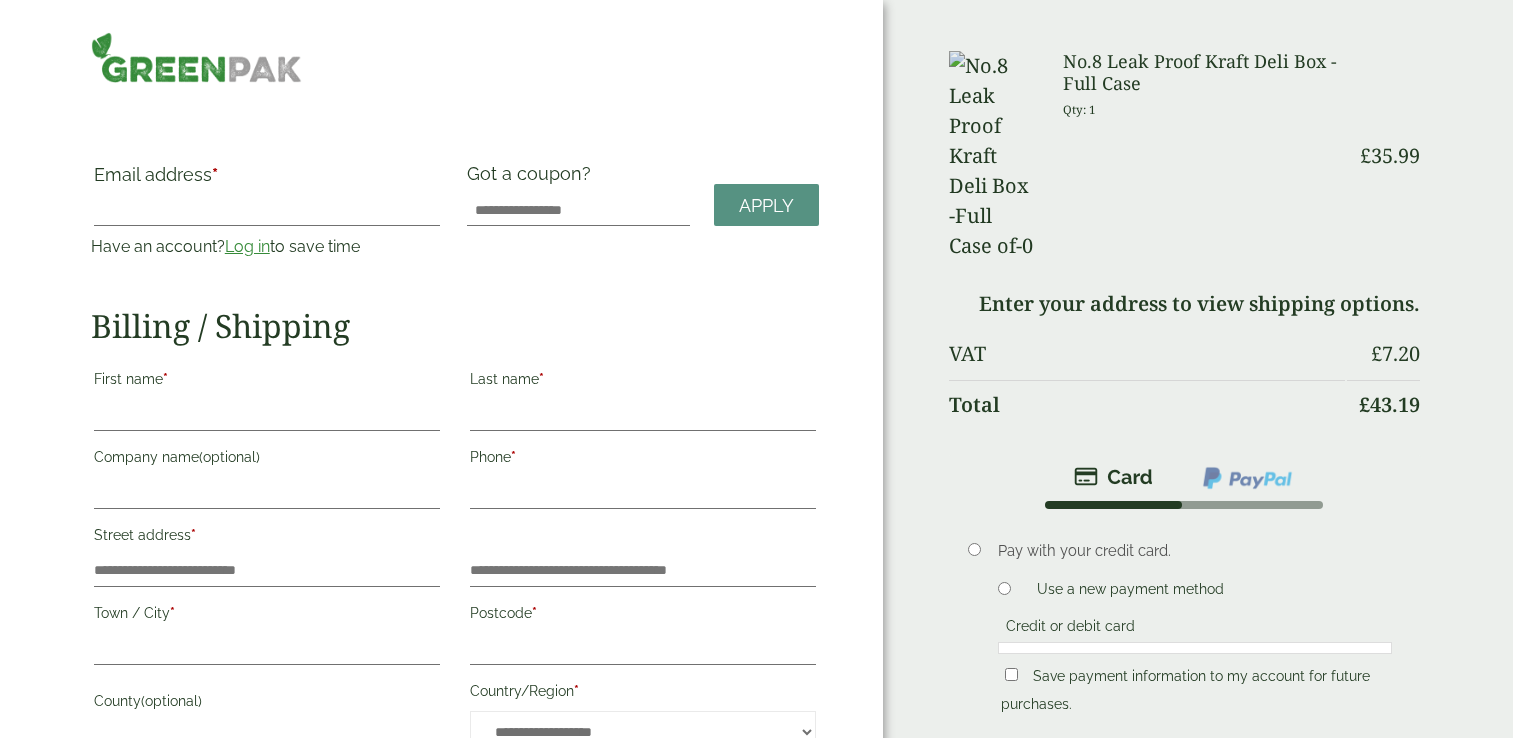 scroll, scrollTop: 0, scrollLeft: 0, axis: both 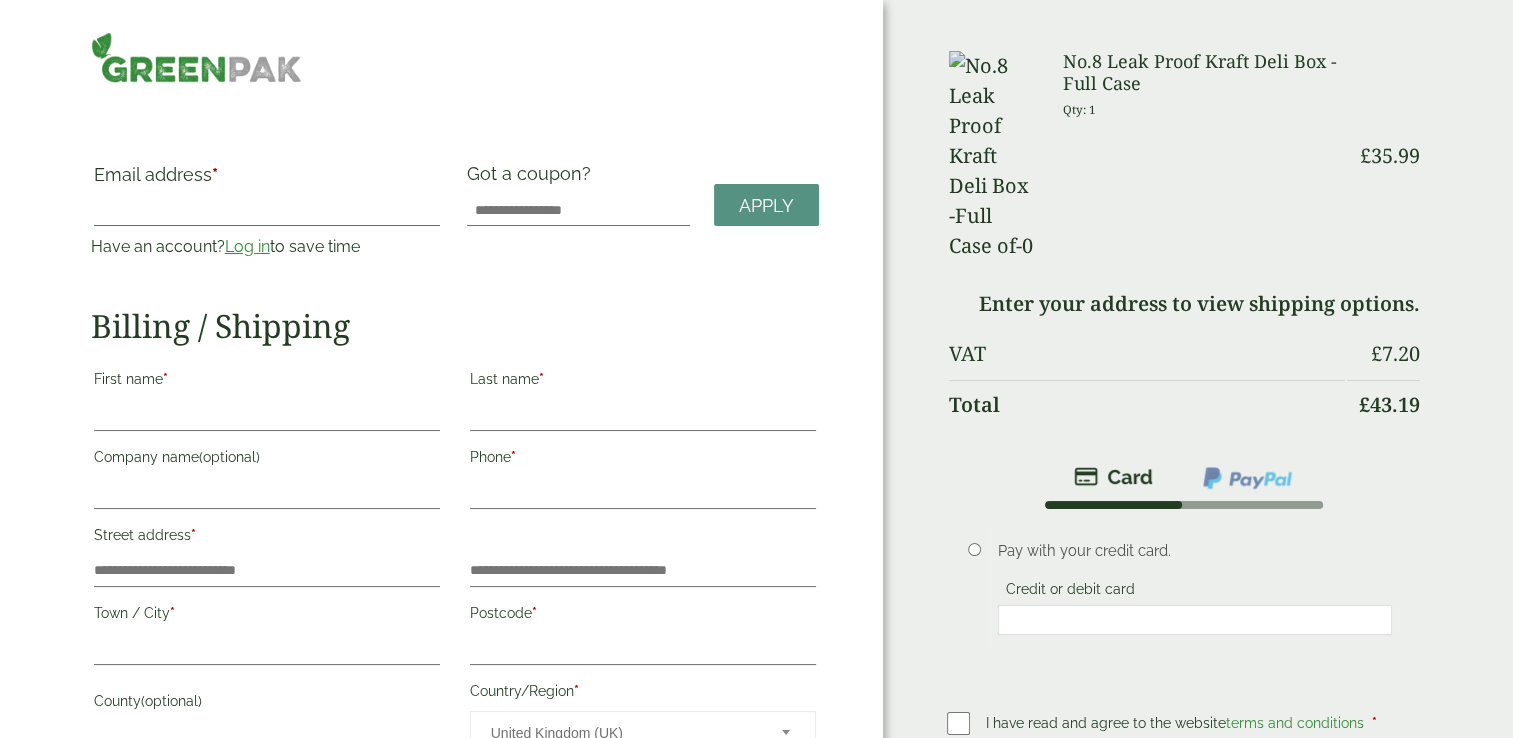 click on "Email address  *" at bounding box center (267, 210) 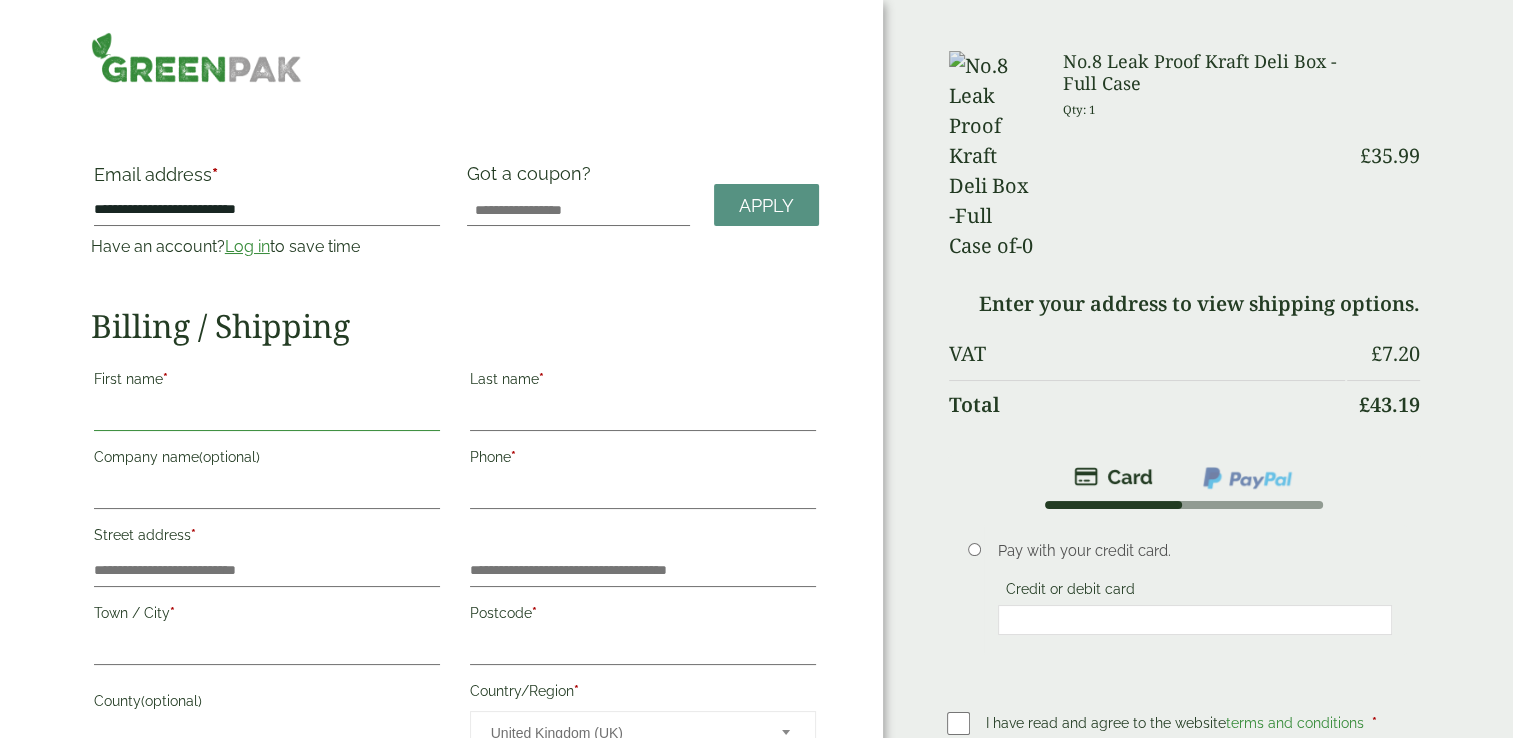 type on "********" 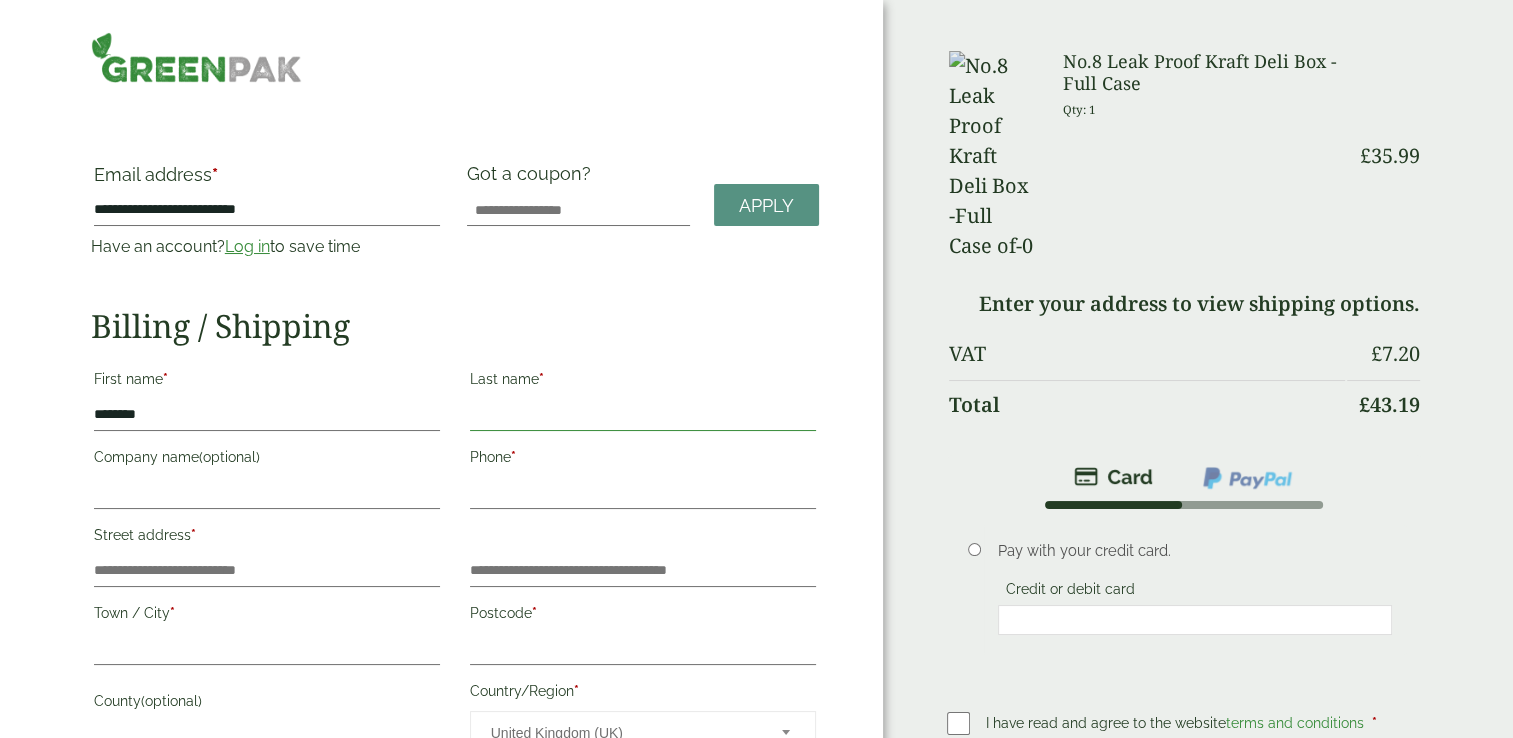 type on "********" 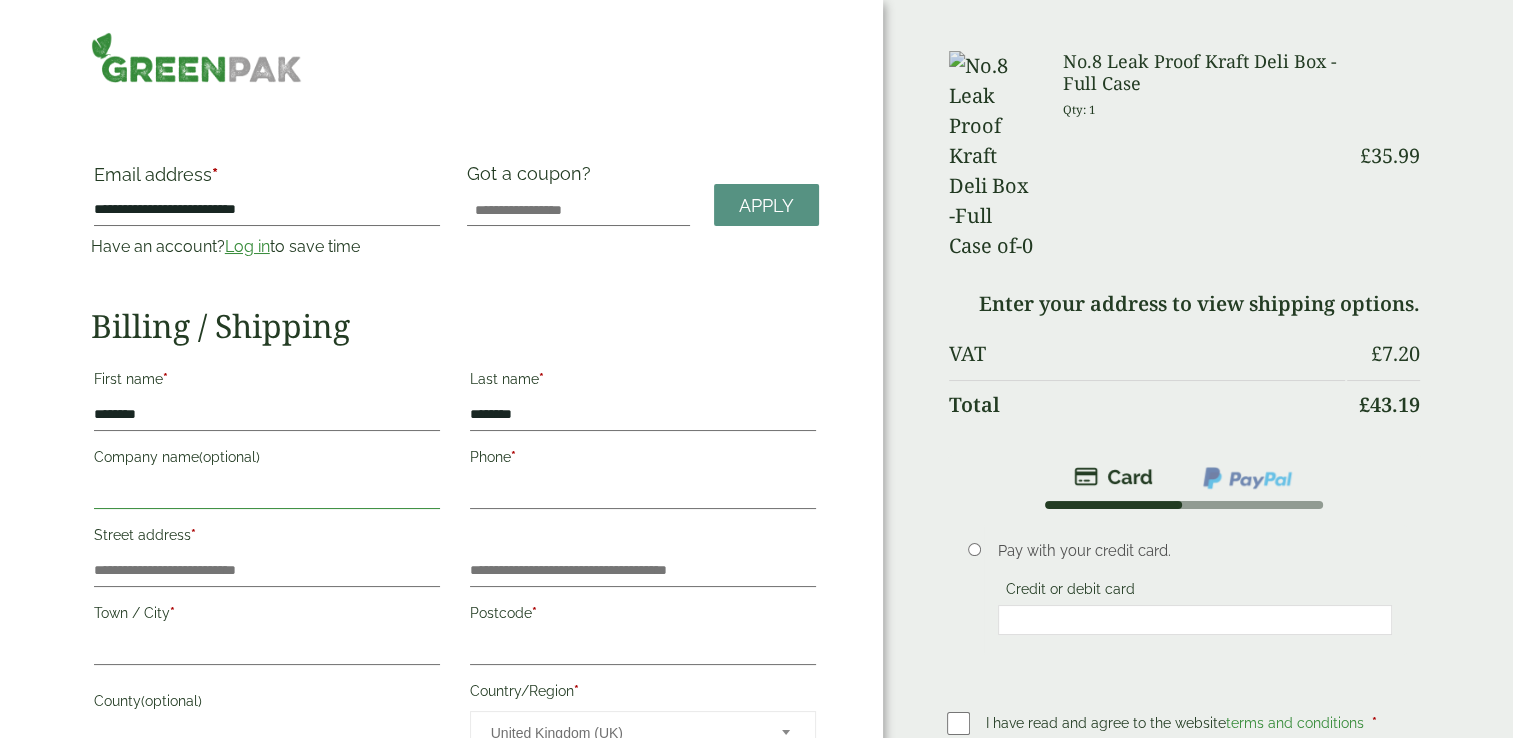 type on "**********" 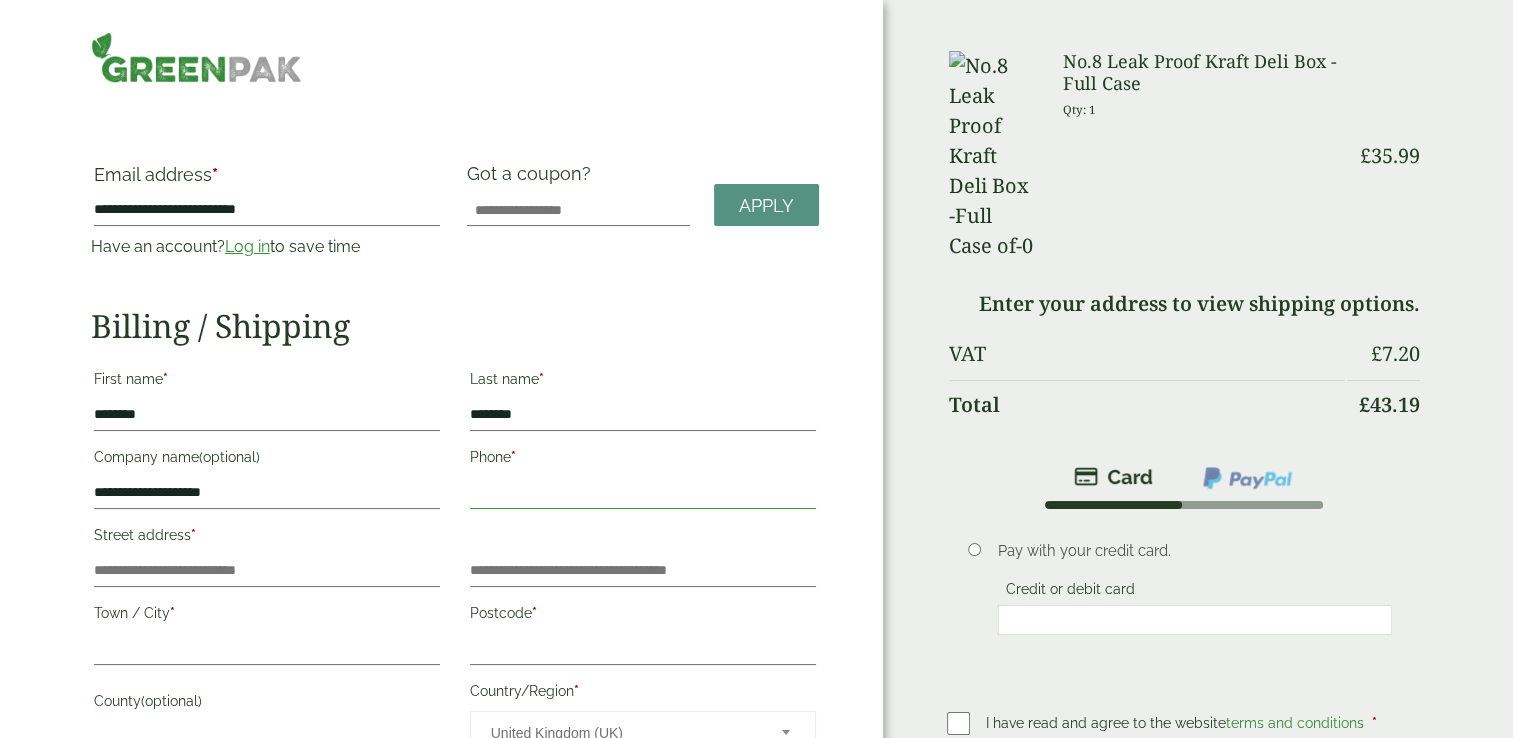 type on "**********" 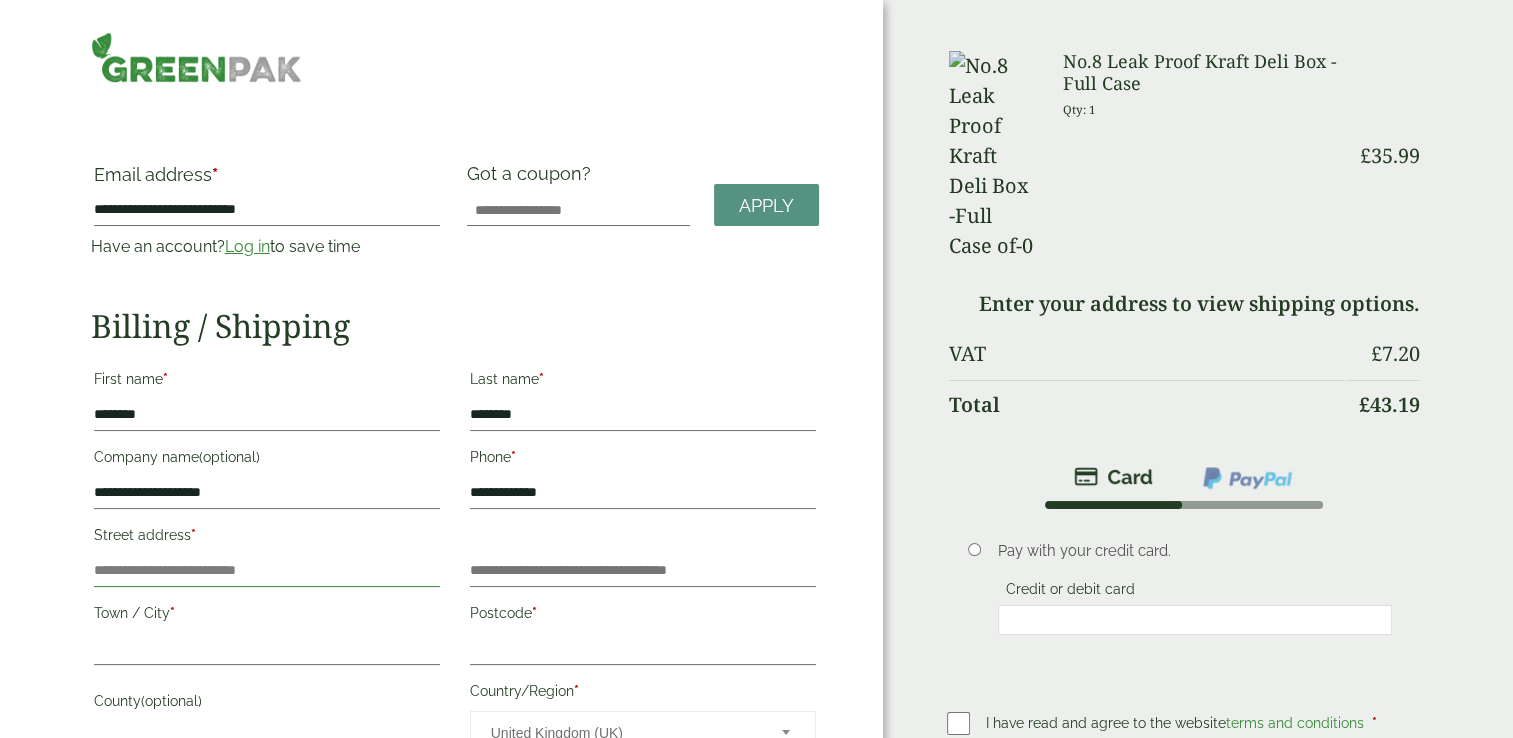 type on "**********" 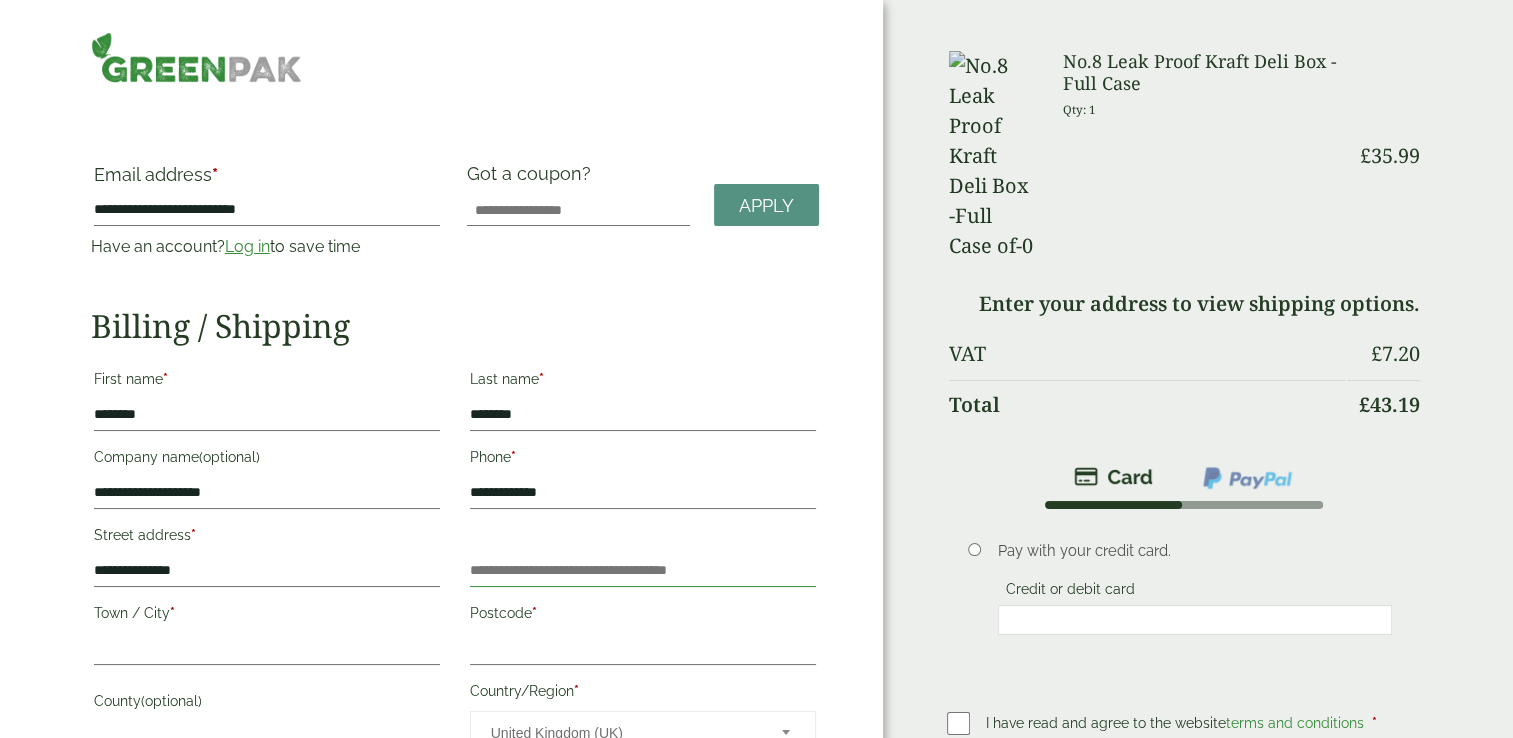 type on "********" 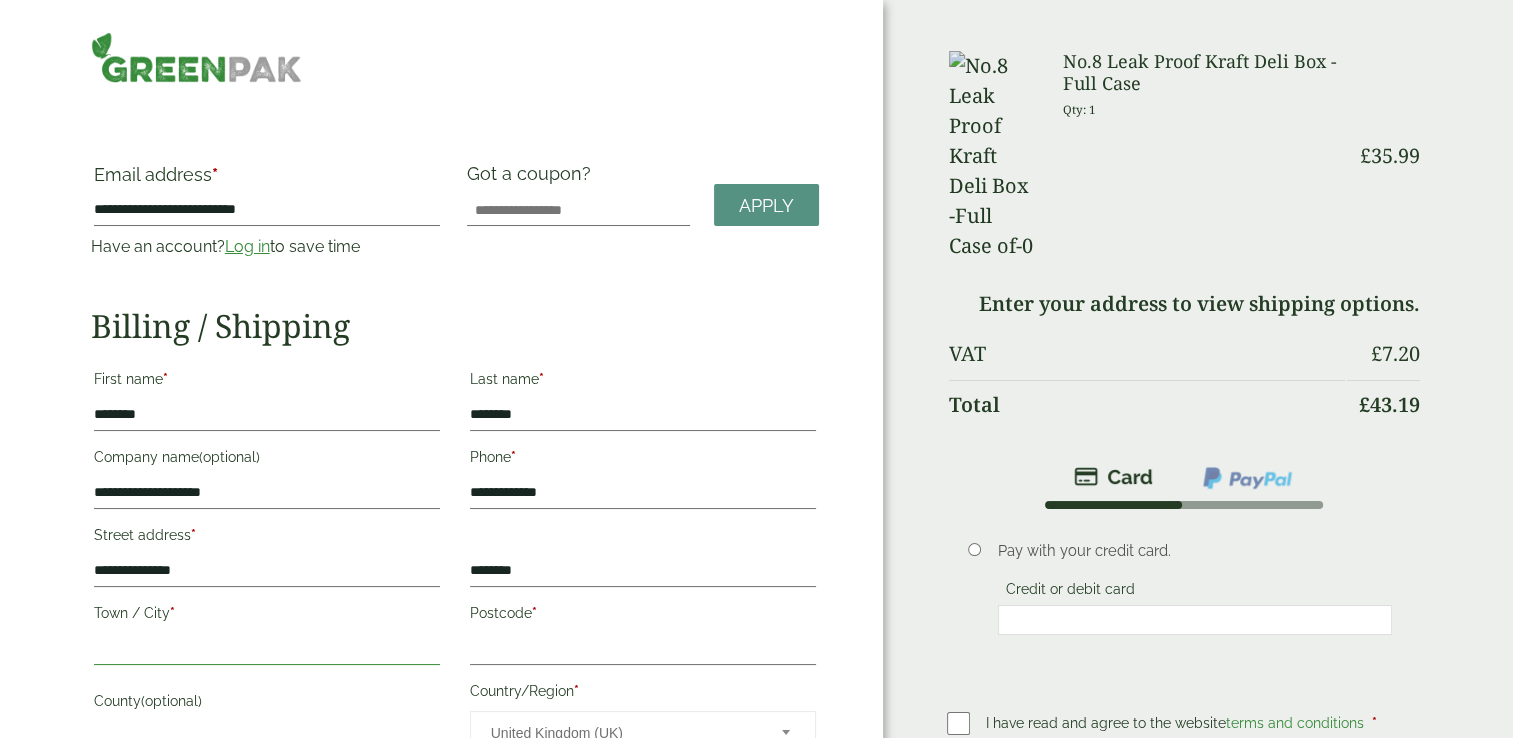 type on "*********" 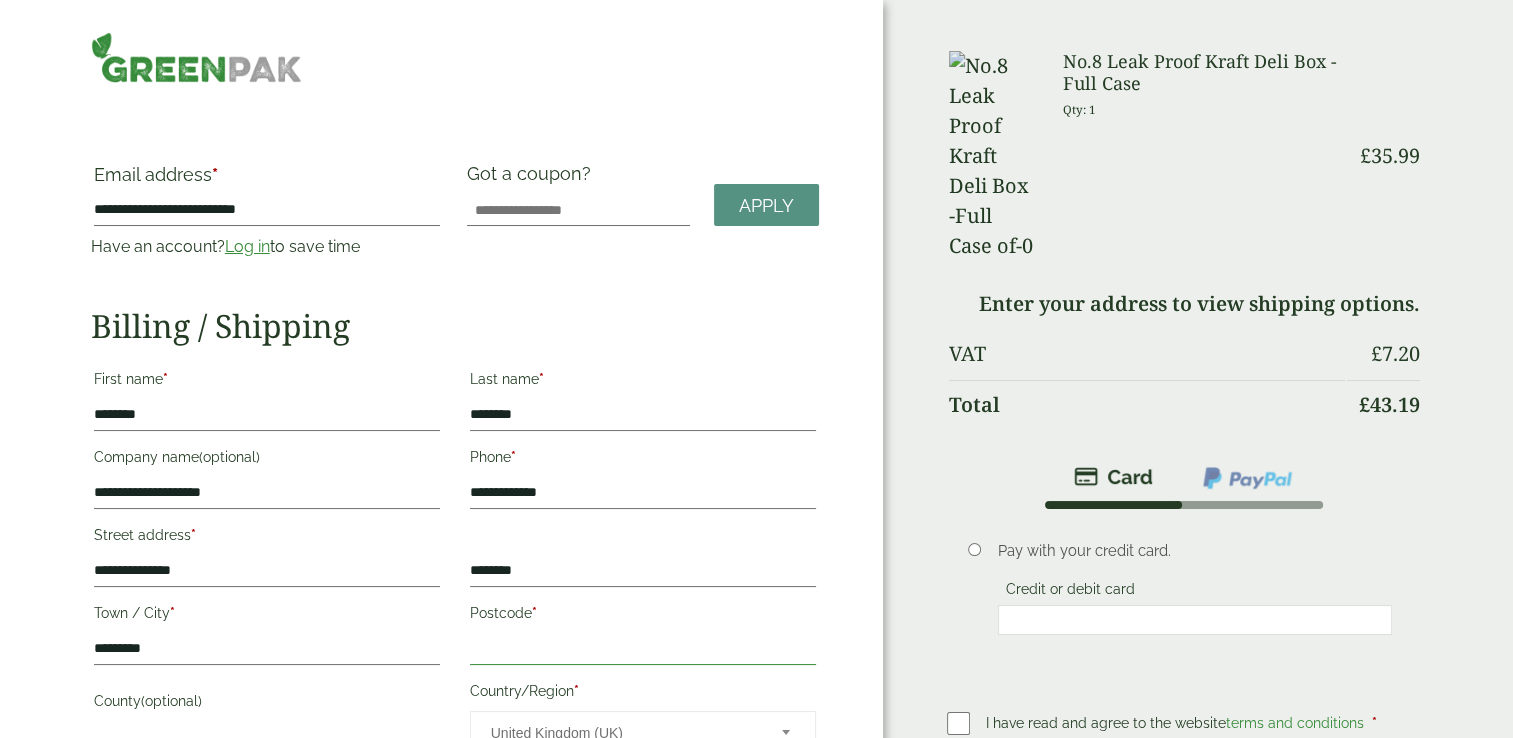 type on "******" 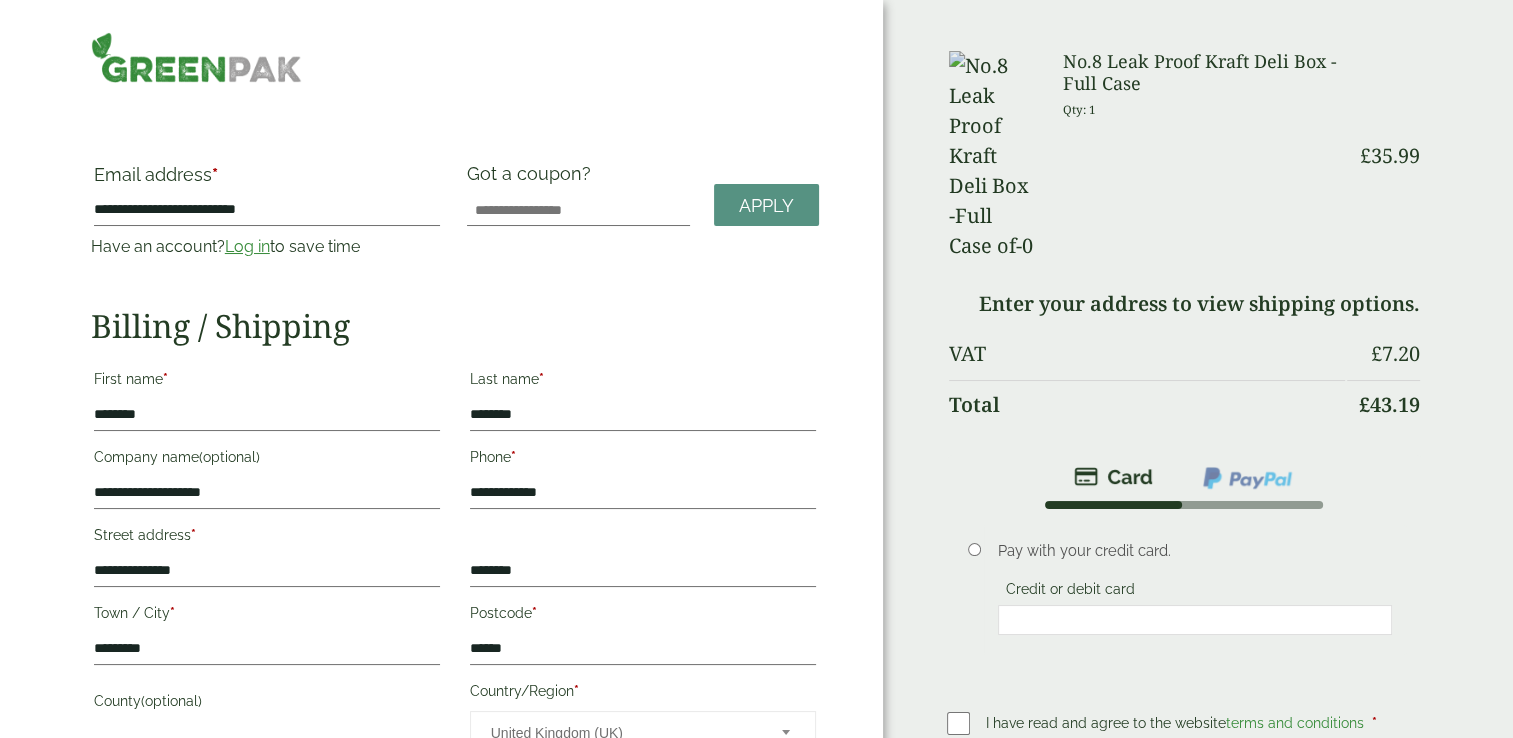 type on "**********" 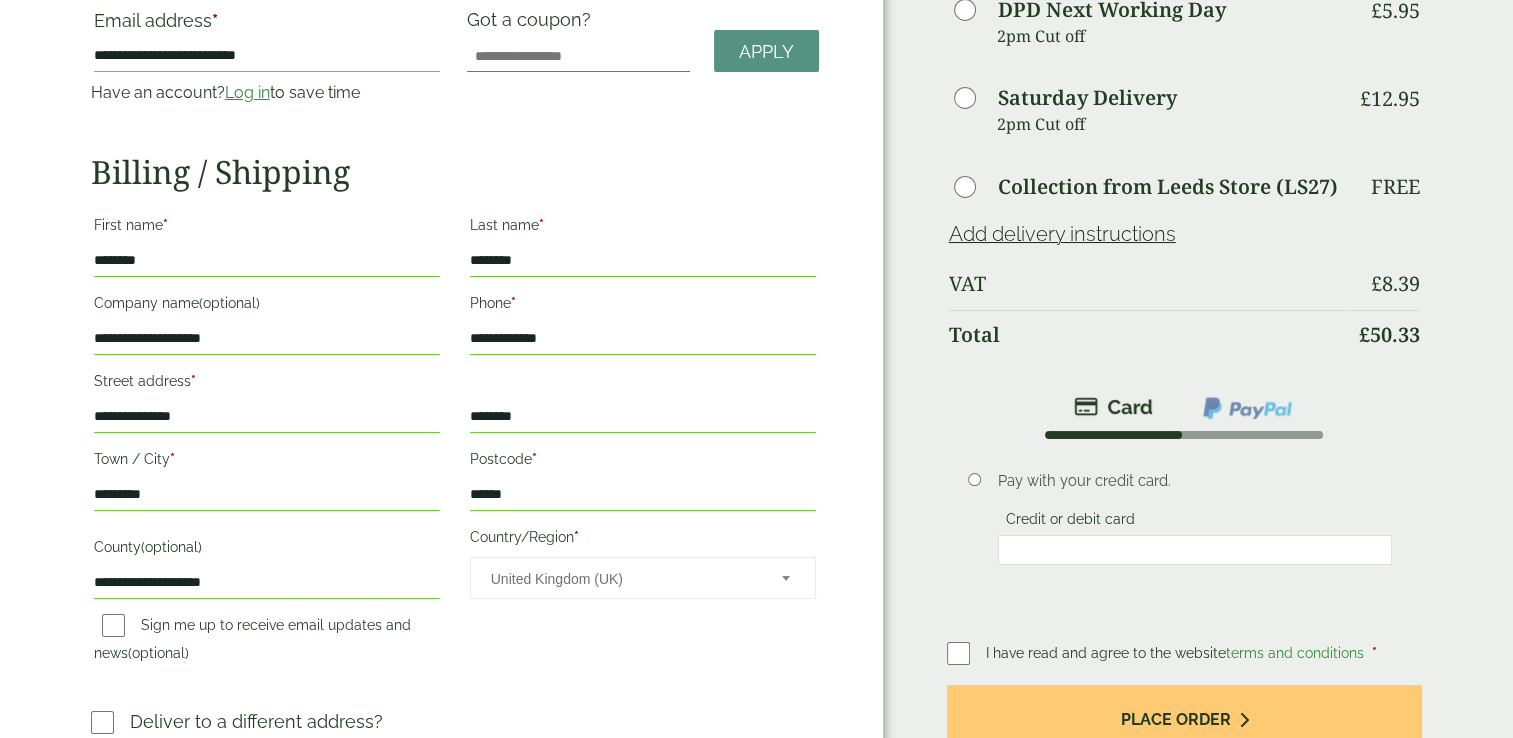 scroll, scrollTop: 155, scrollLeft: 0, axis: vertical 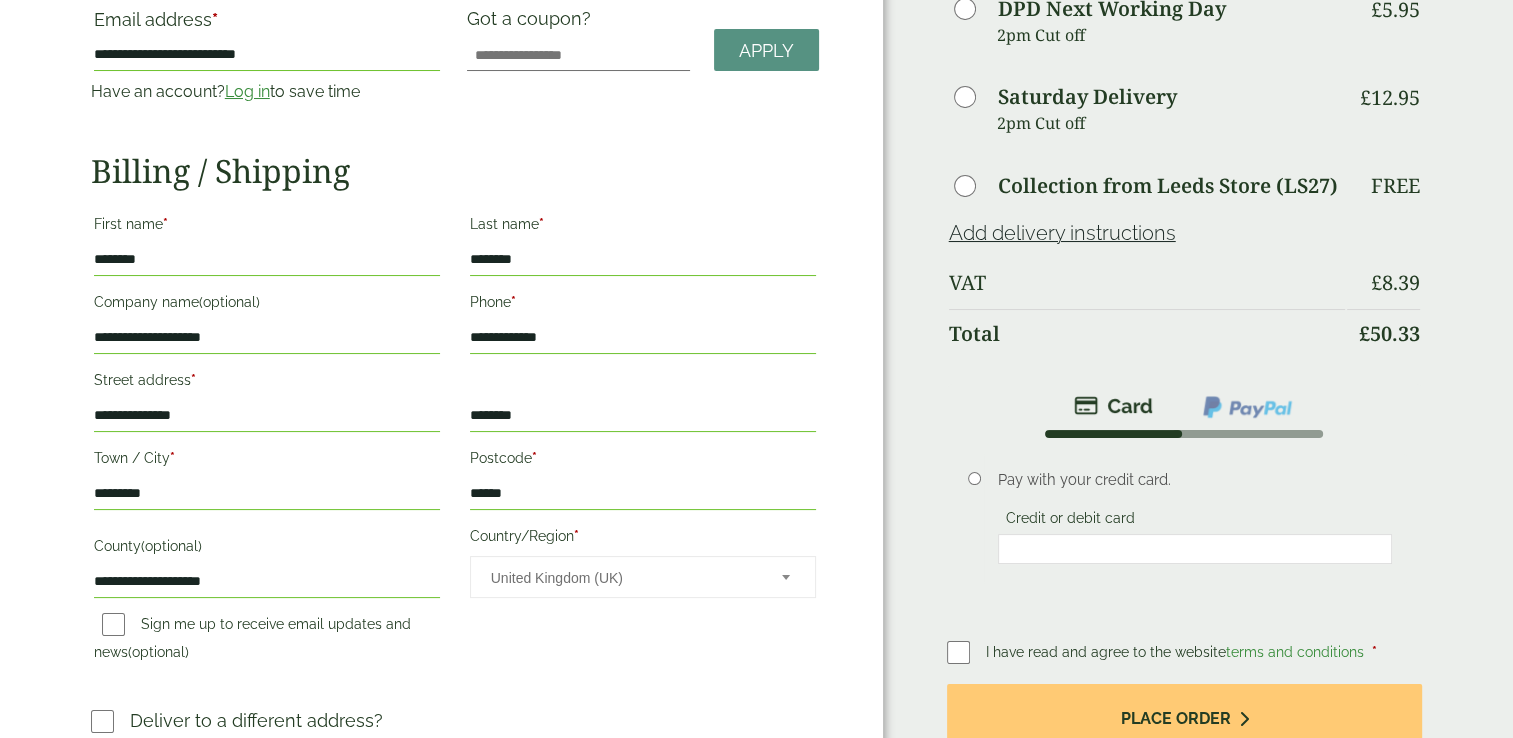 click on "**********" at bounding box center [267, 416] 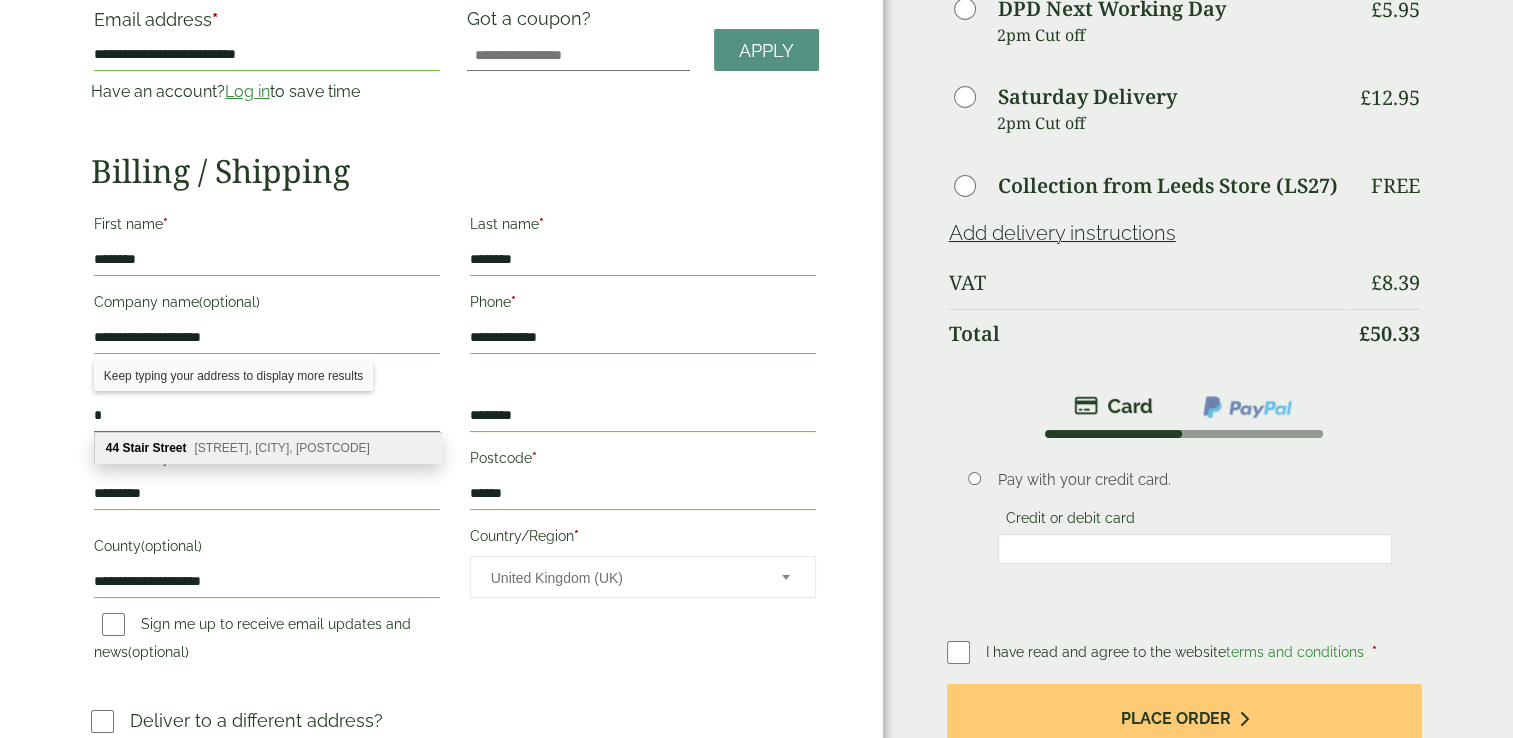 type on "*" 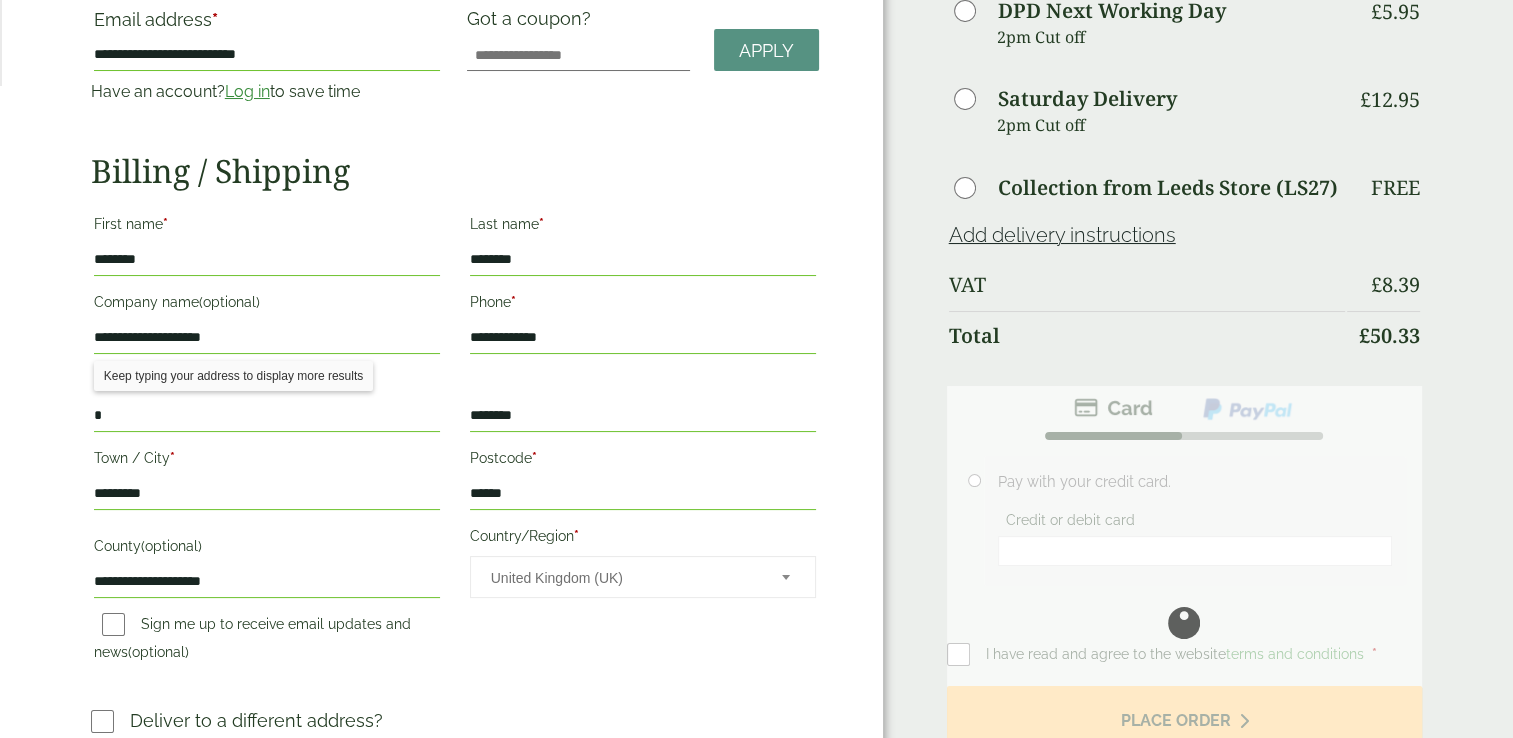 scroll, scrollTop: 0, scrollLeft: 0, axis: both 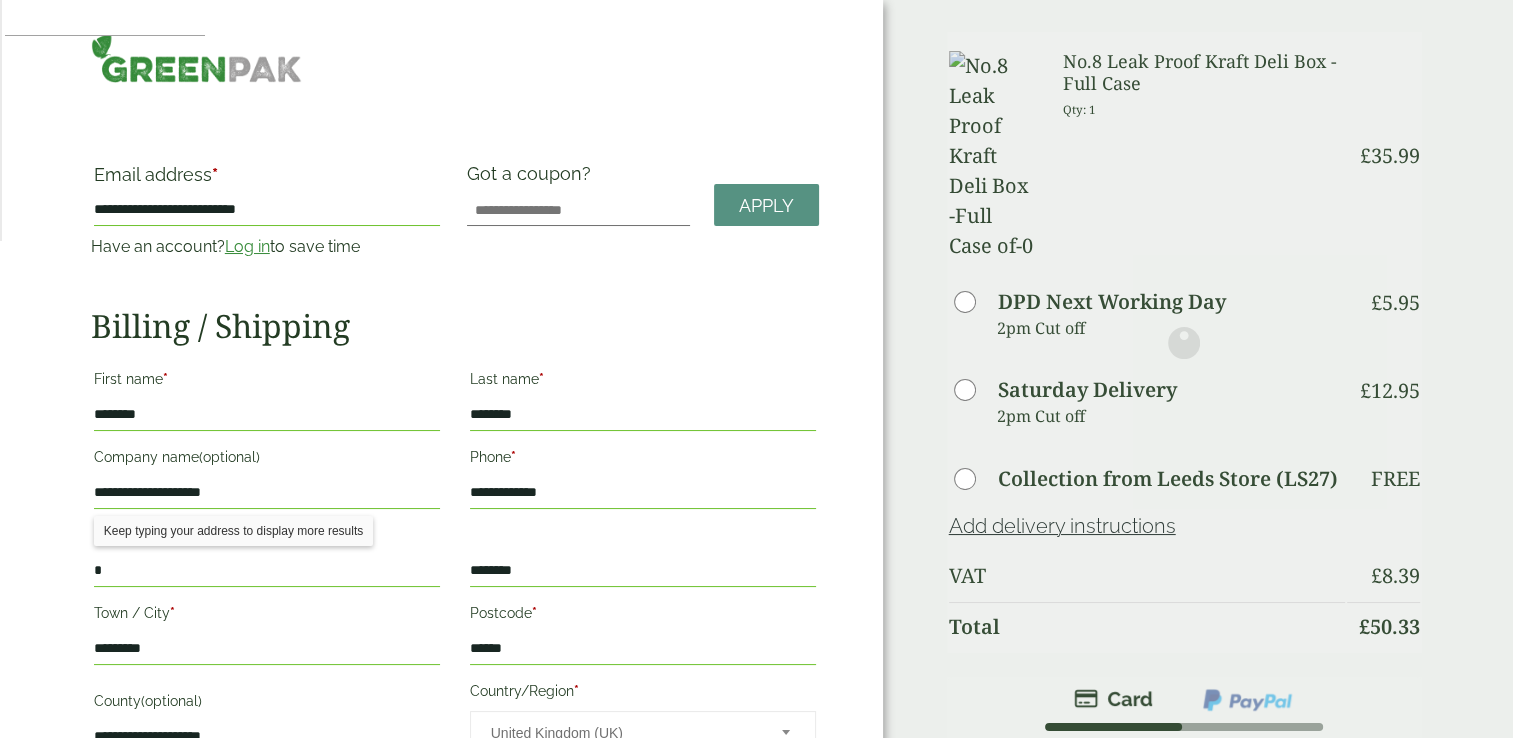 type 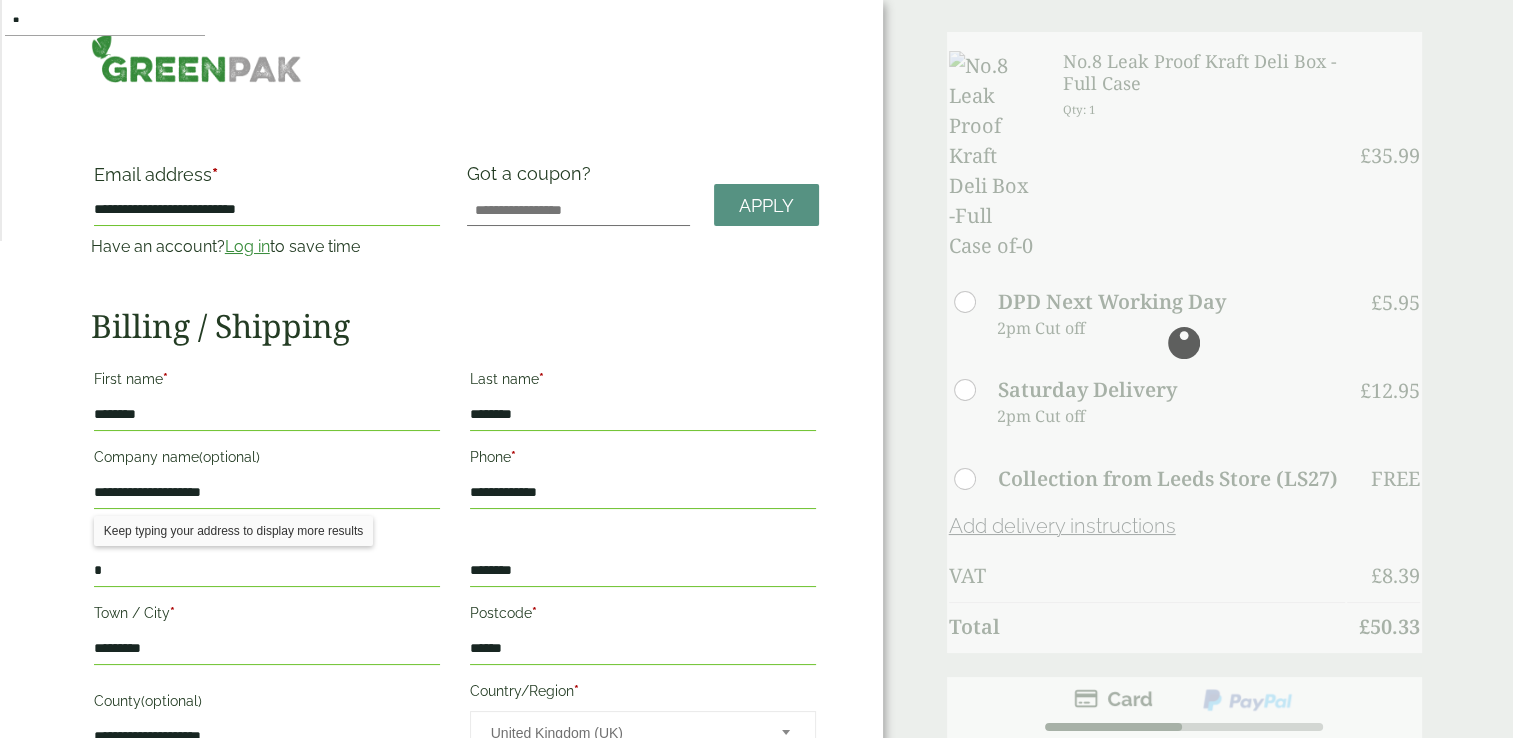 scroll, scrollTop: 0, scrollLeft: 0, axis: both 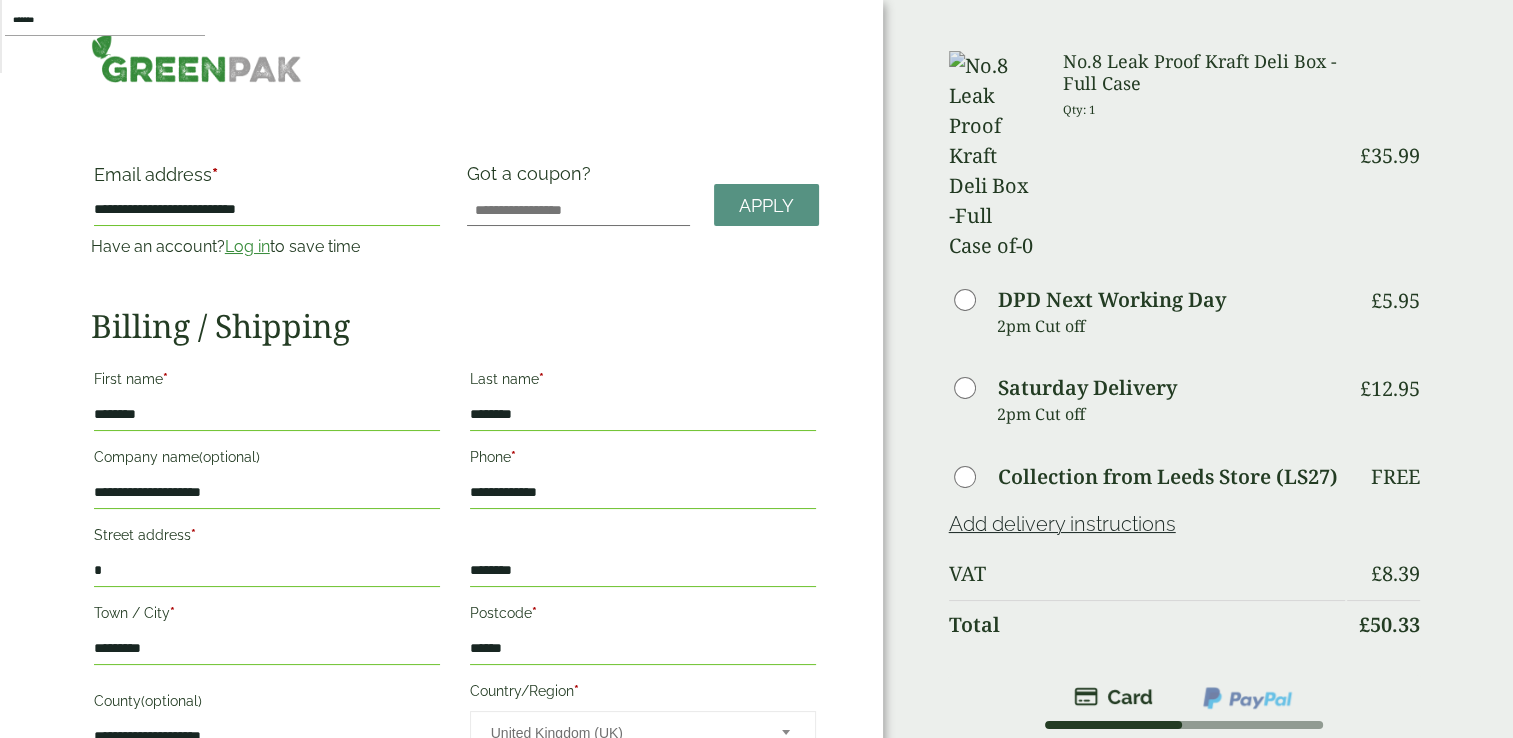 type on "********" 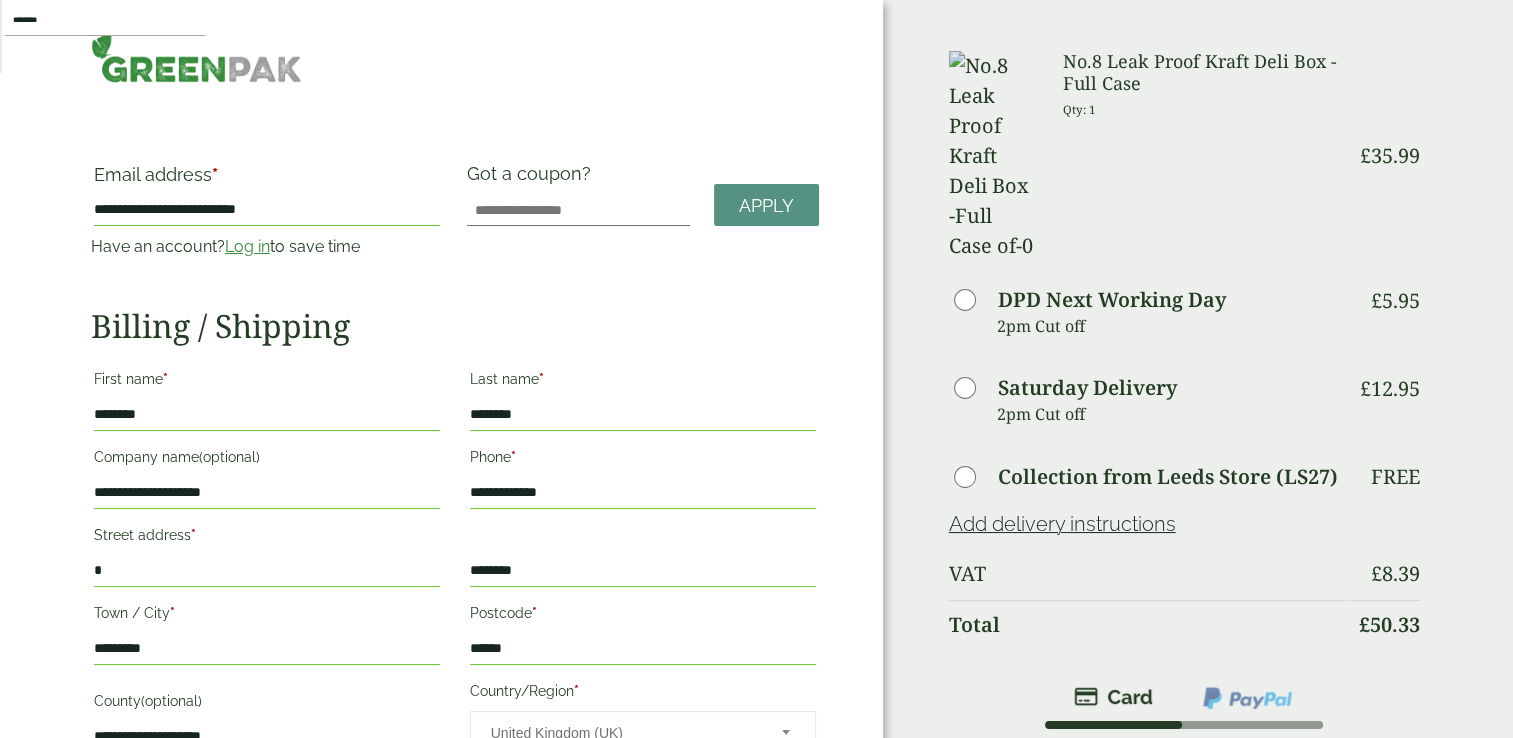 type 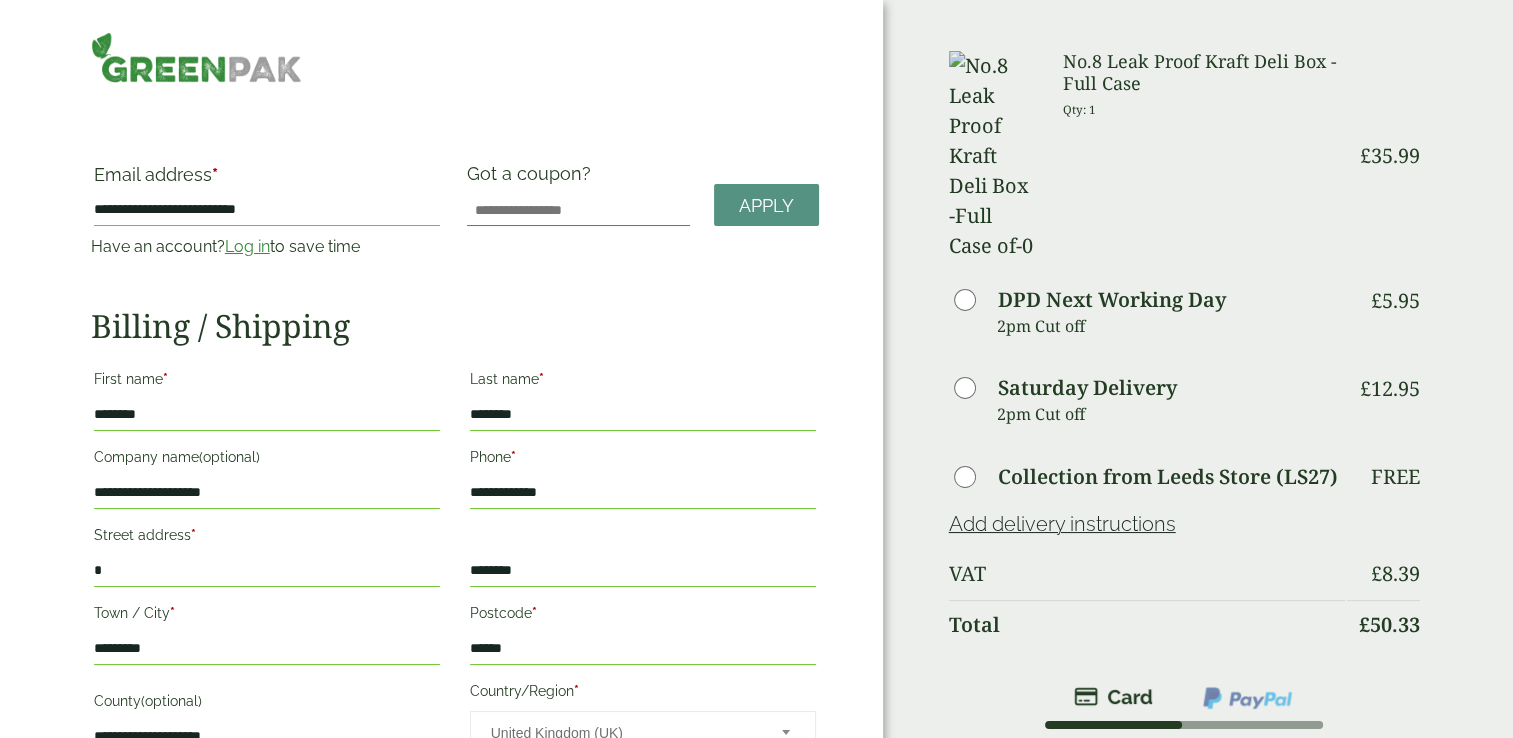 click on "*" at bounding box center (267, 571) 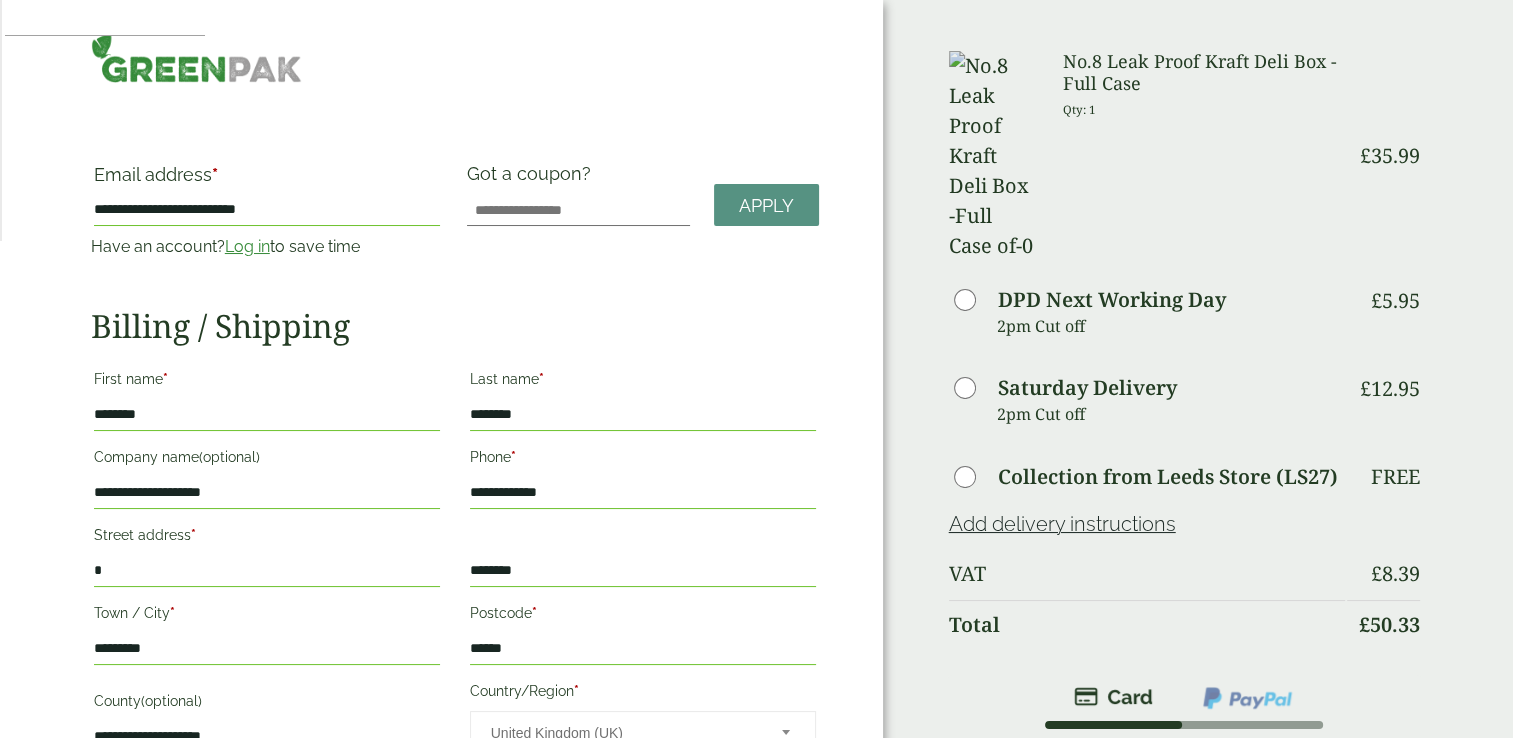 type 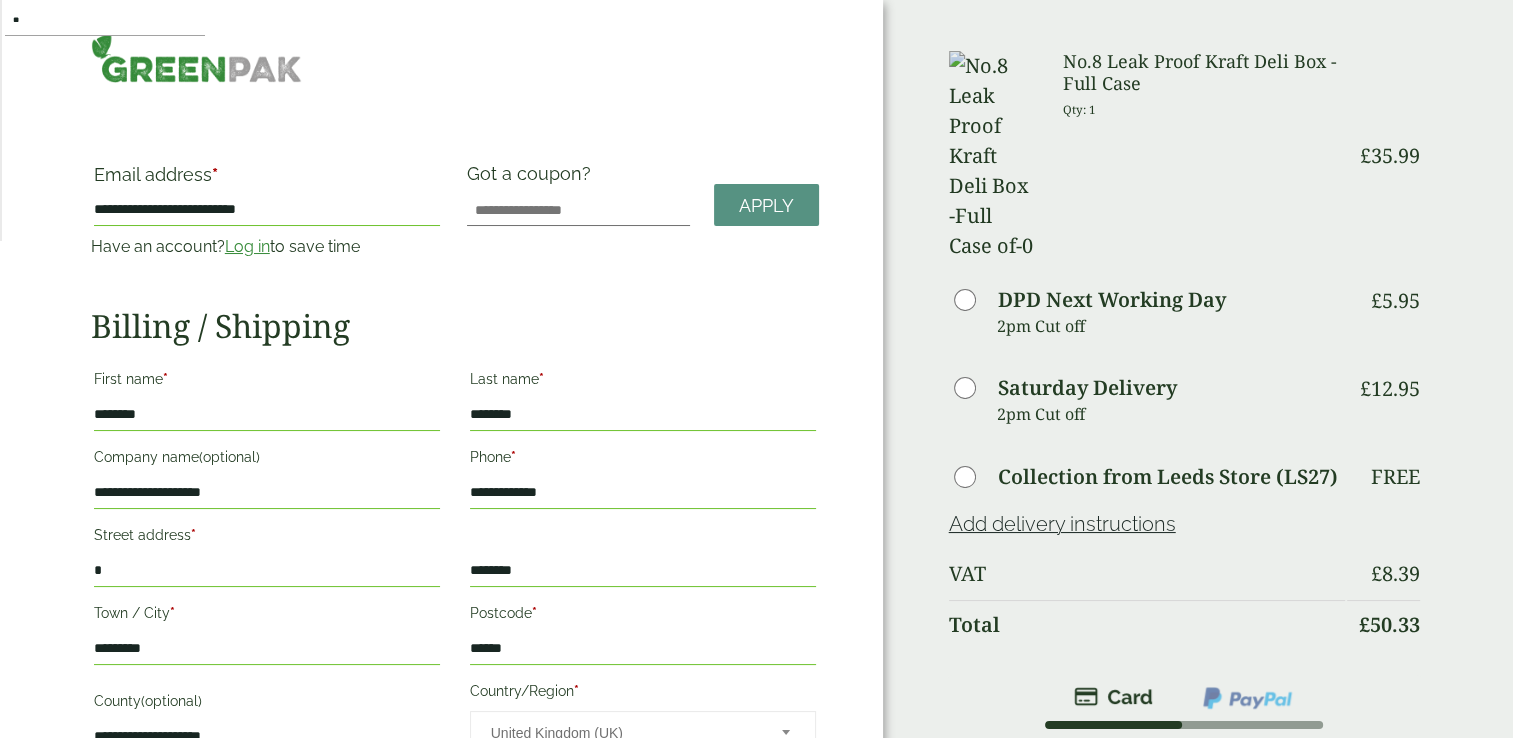 scroll, scrollTop: 0, scrollLeft: 0, axis: both 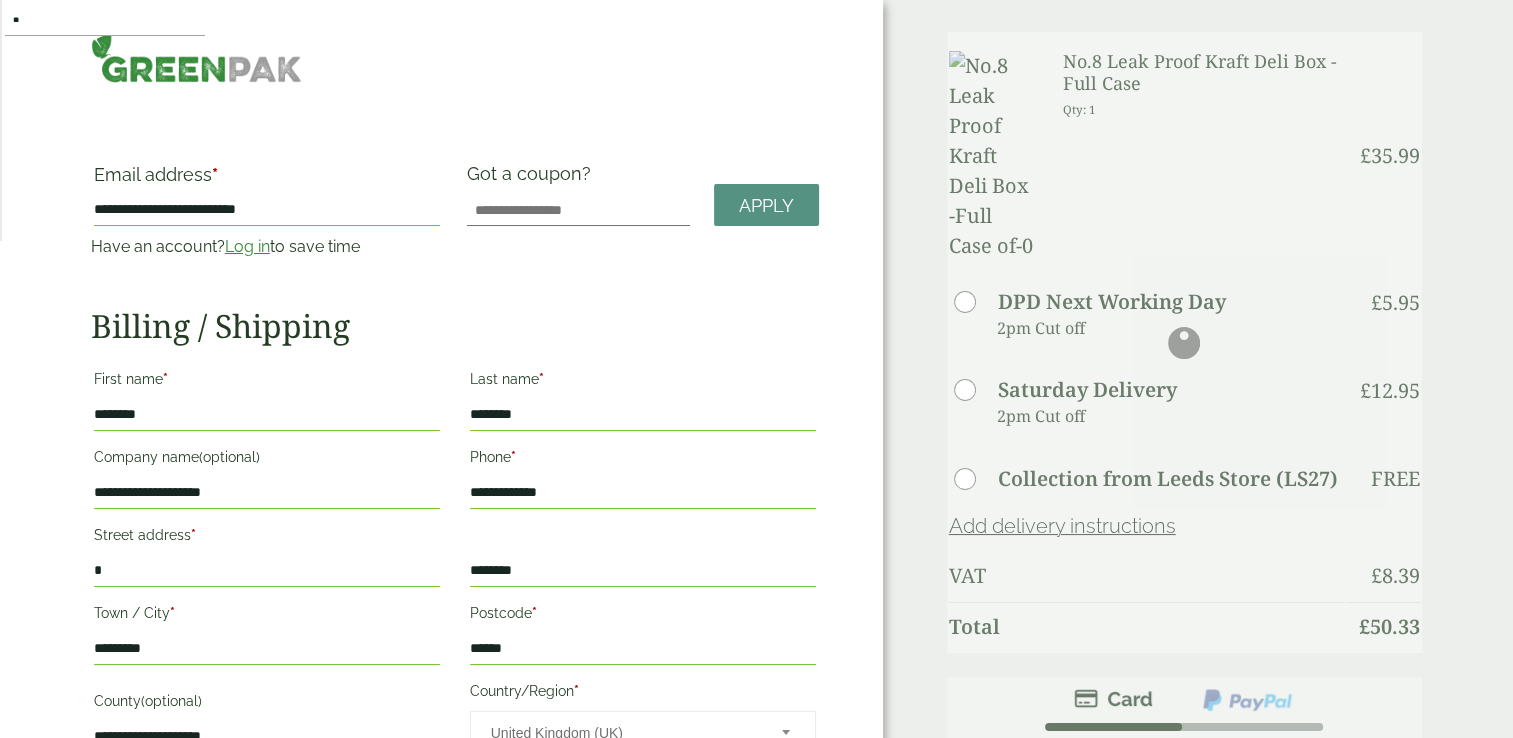 type on "***" 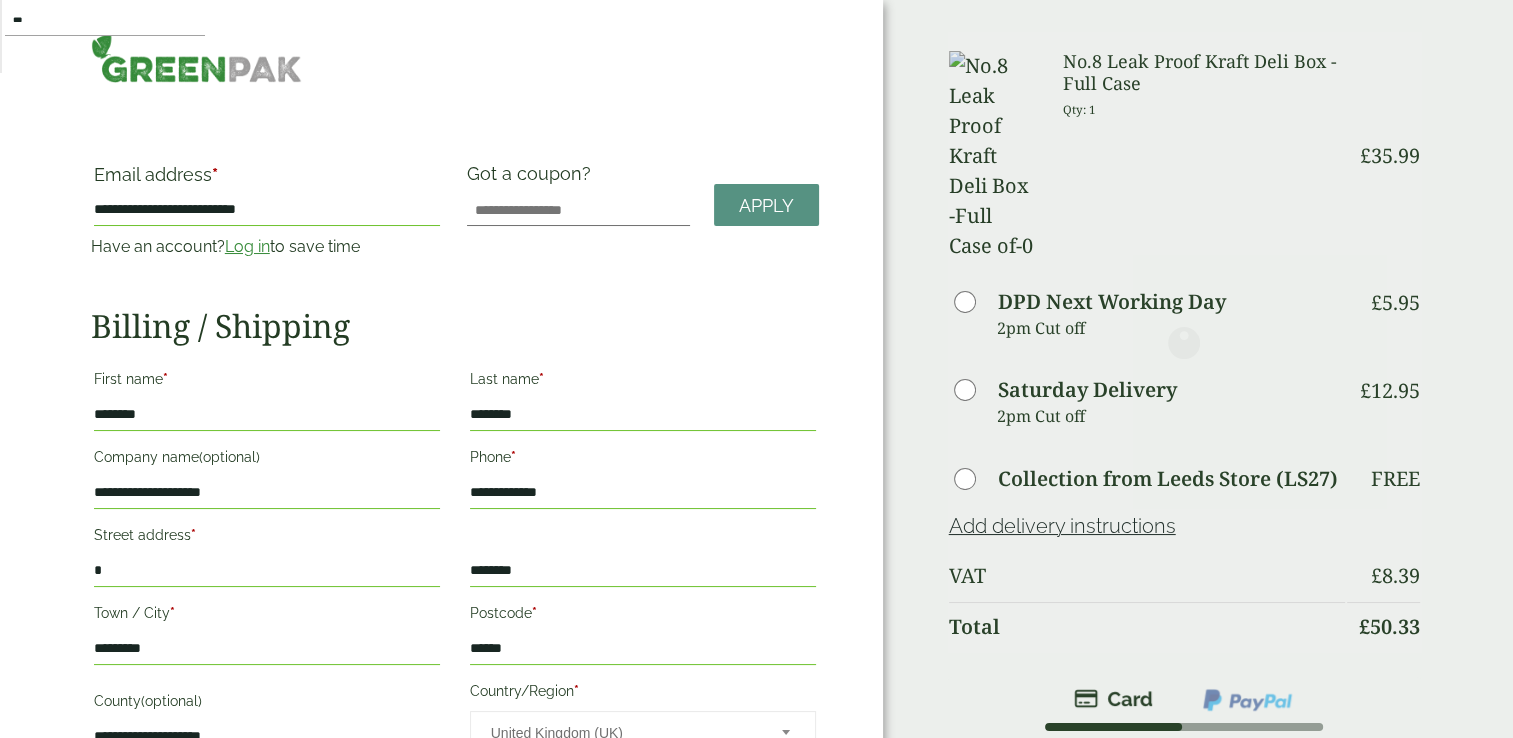 type 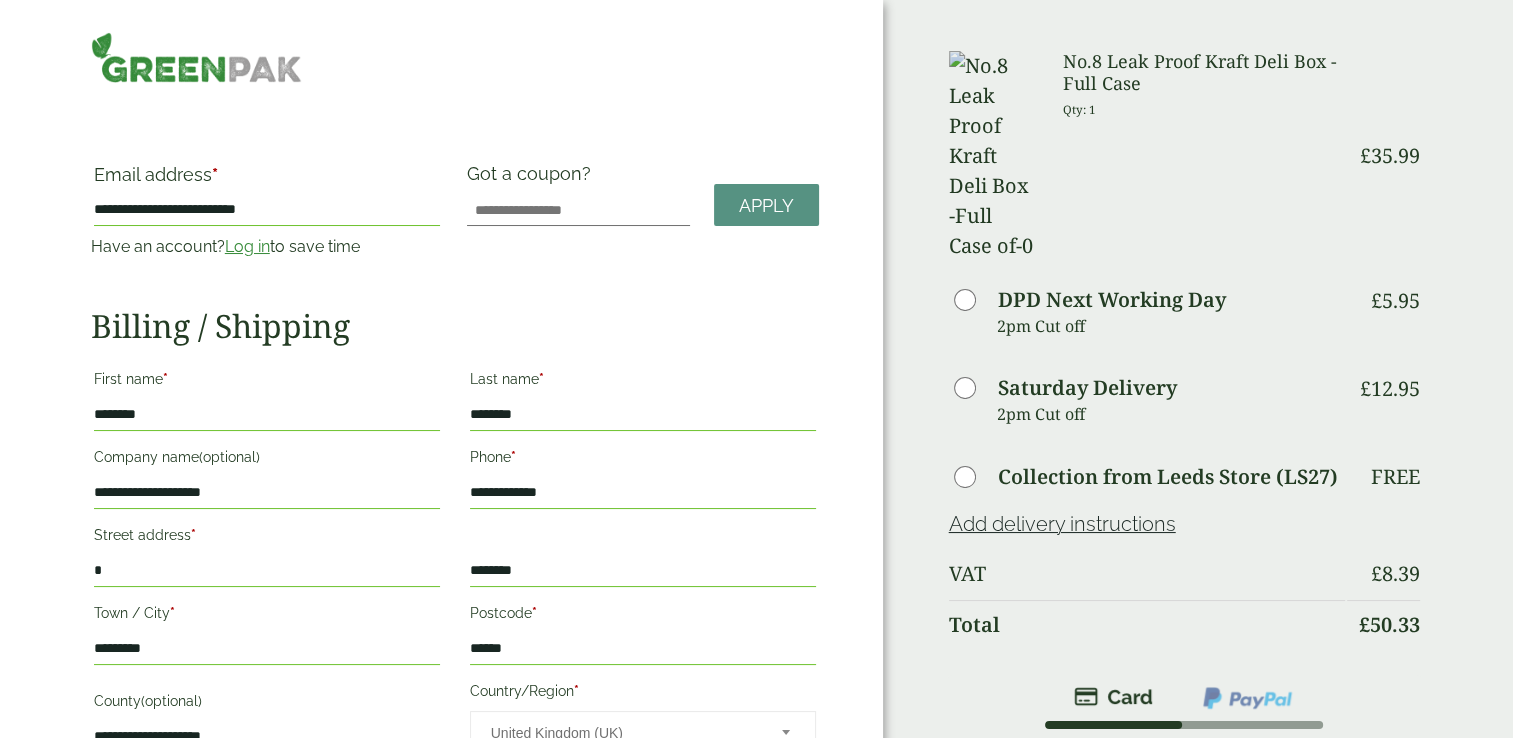 click on "*" at bounding box center (267, 571) 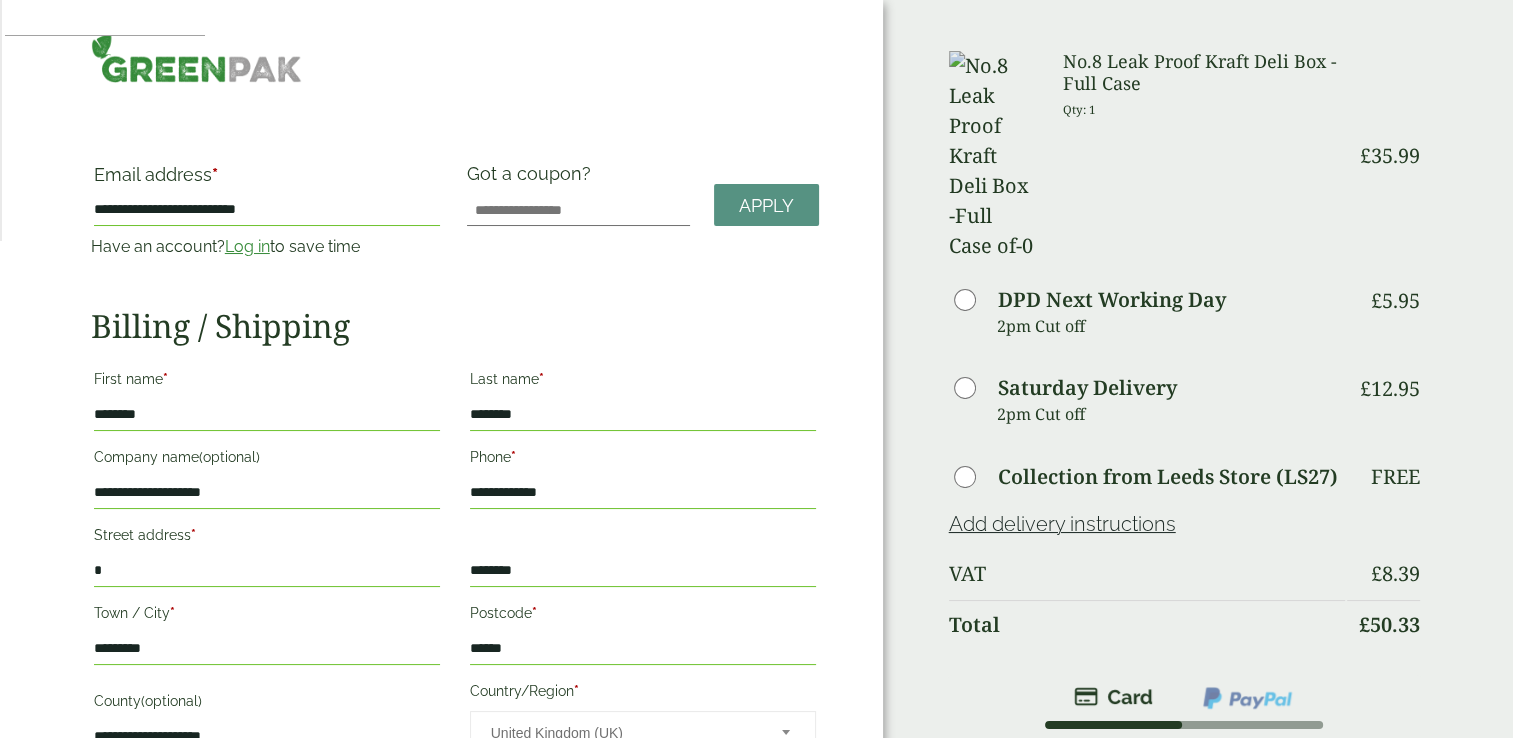 scroll, scrollTop: 7392, scrollLeft: 0, axis: vertical 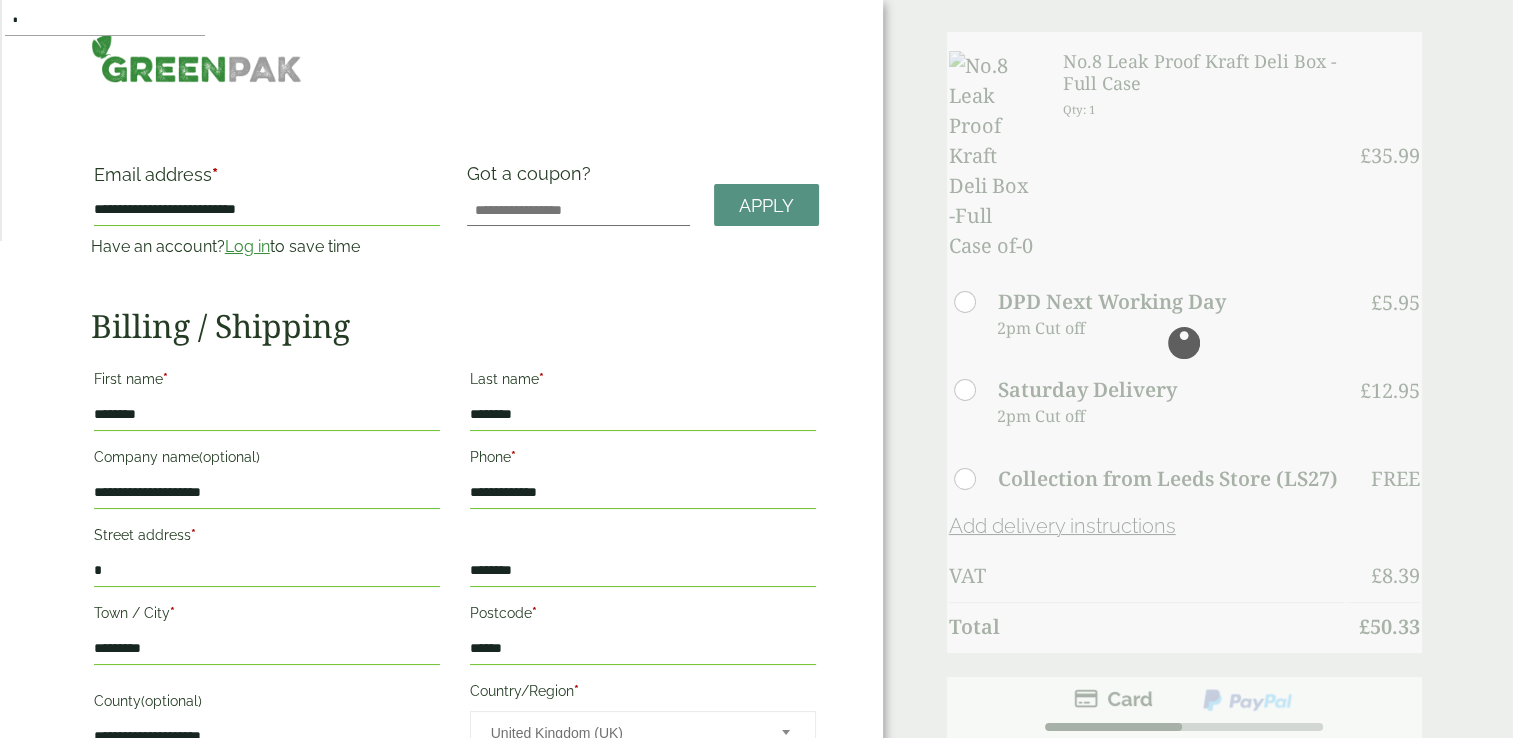 type 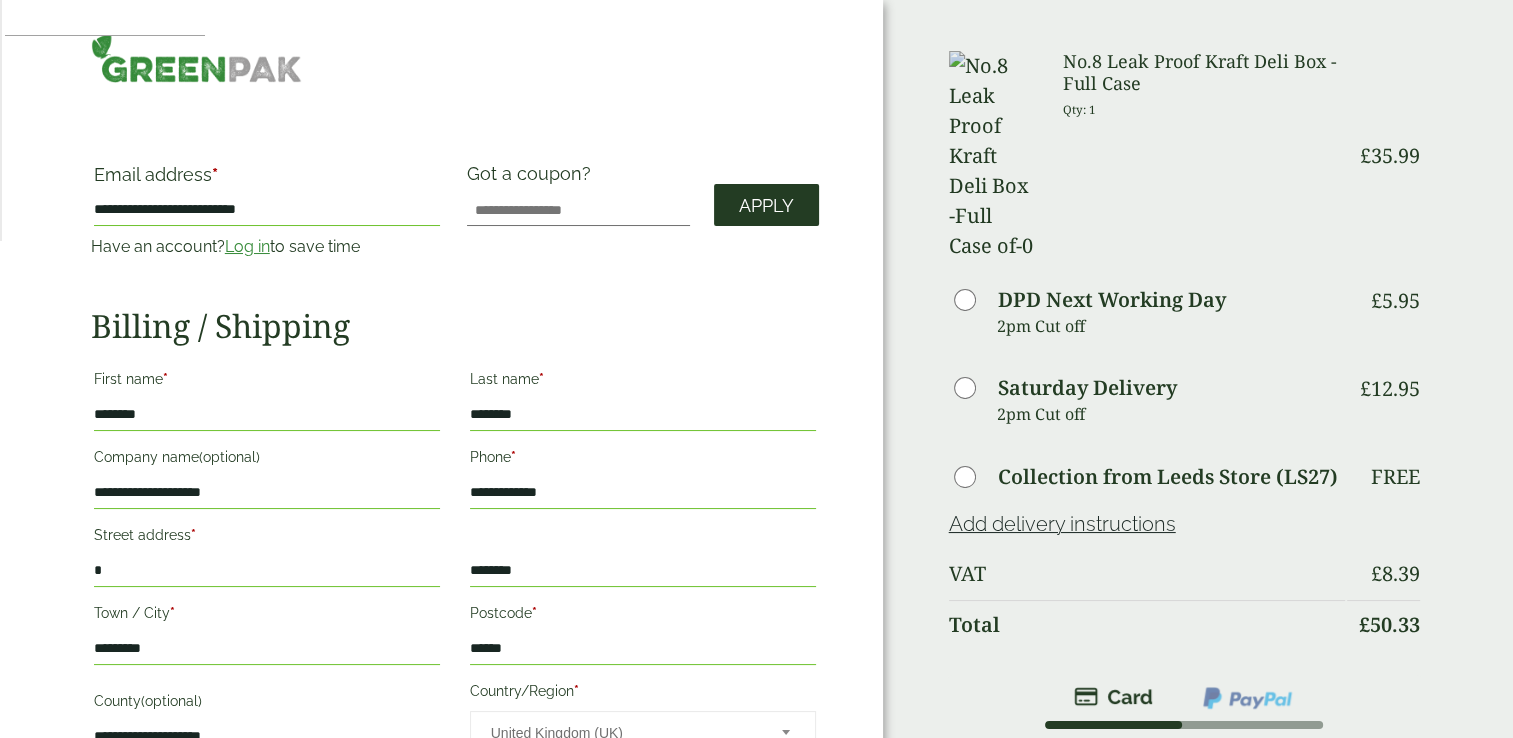click on "Apply" at bounding box center [766, 206] 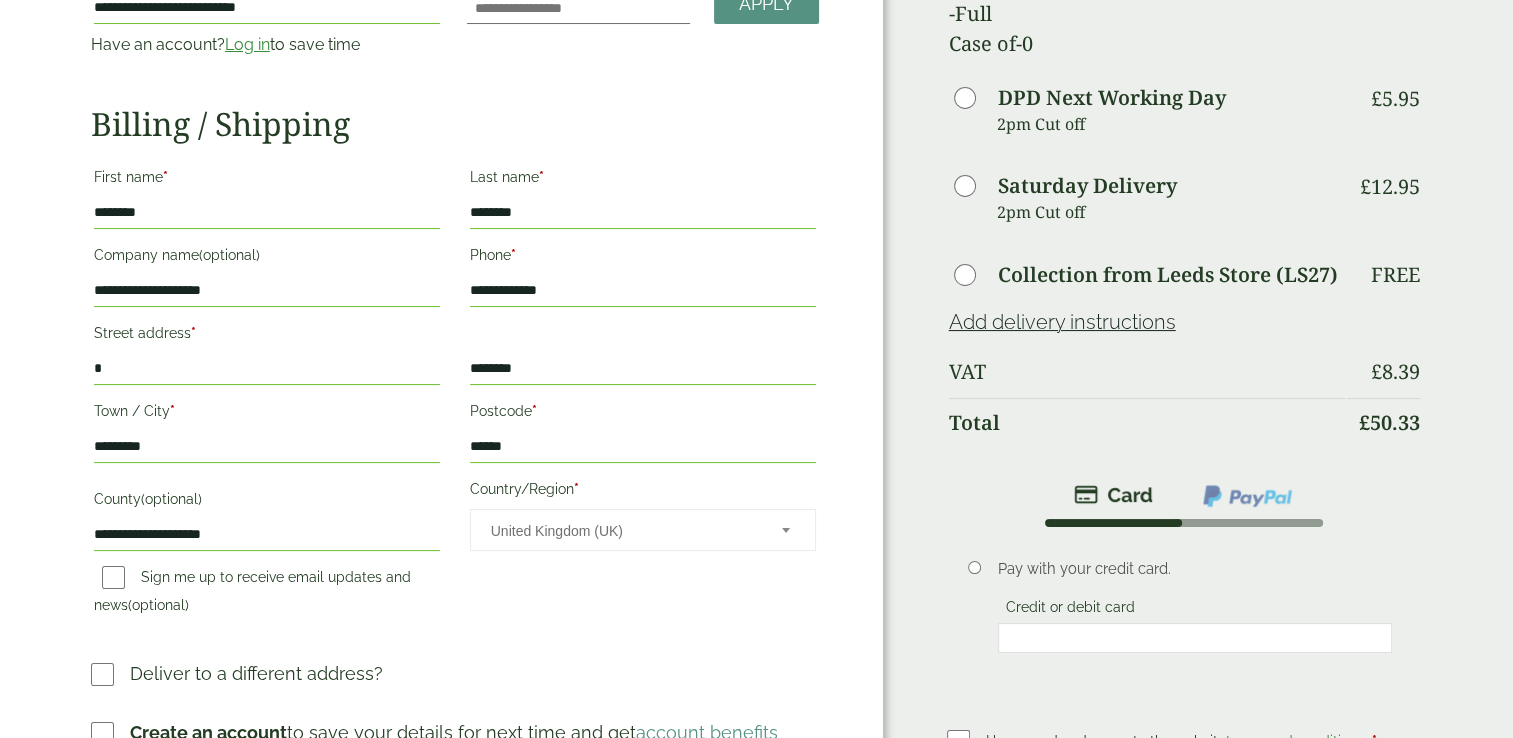 scroll, scrollTop: 204, scrollLeft: 0, axis: vertical 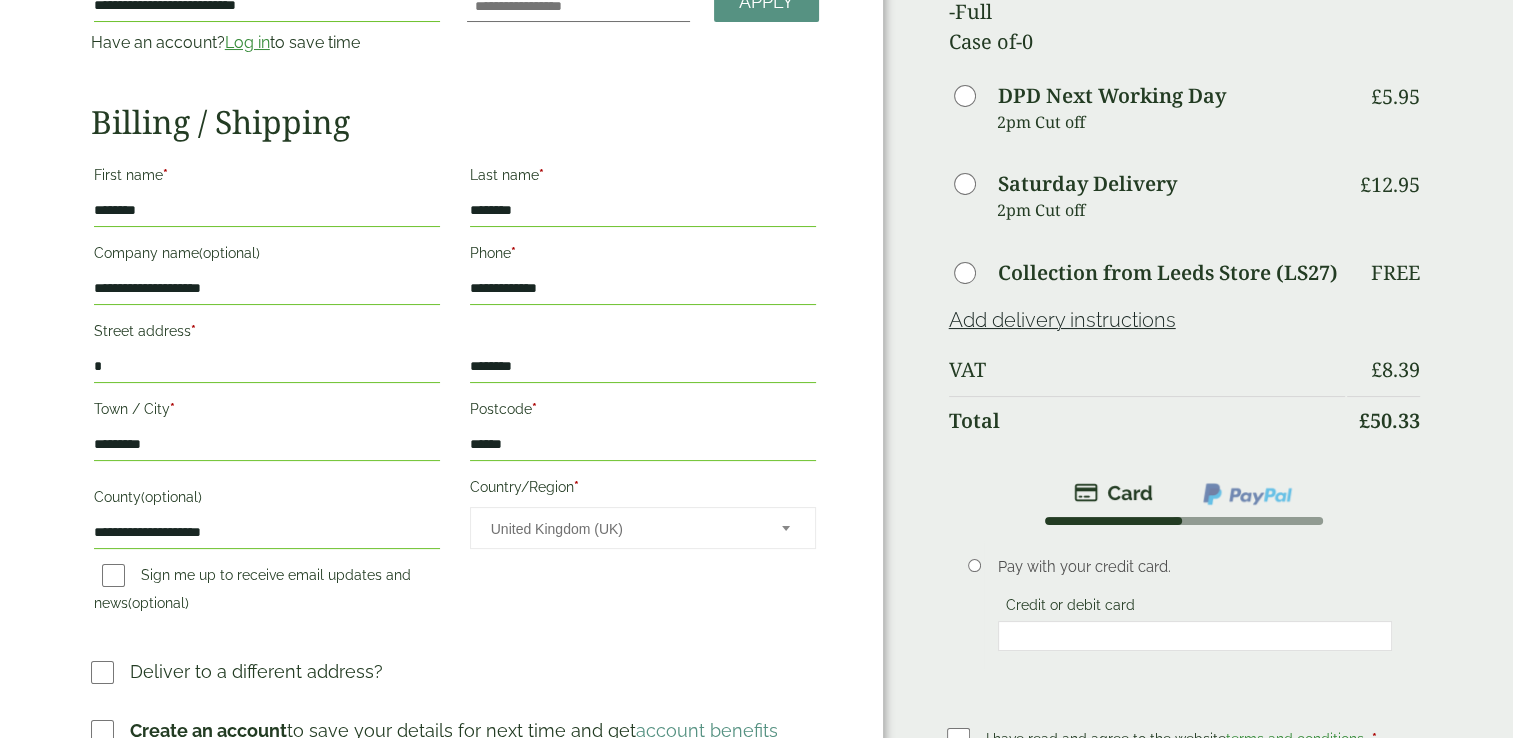 click on "********" at bounding box center [643, 367] 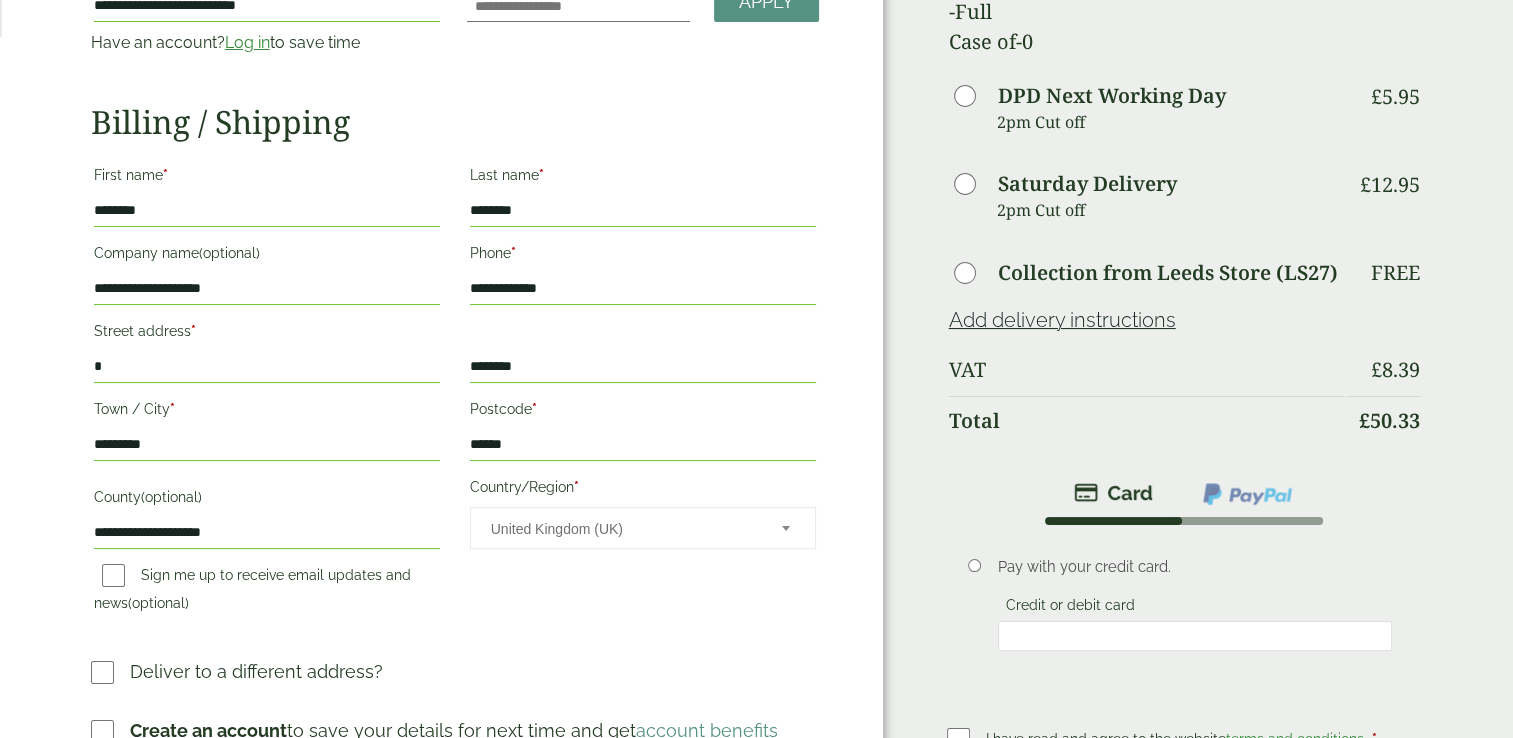 scroll, scrollTop: 0, scrollLeft: 0, axis: both 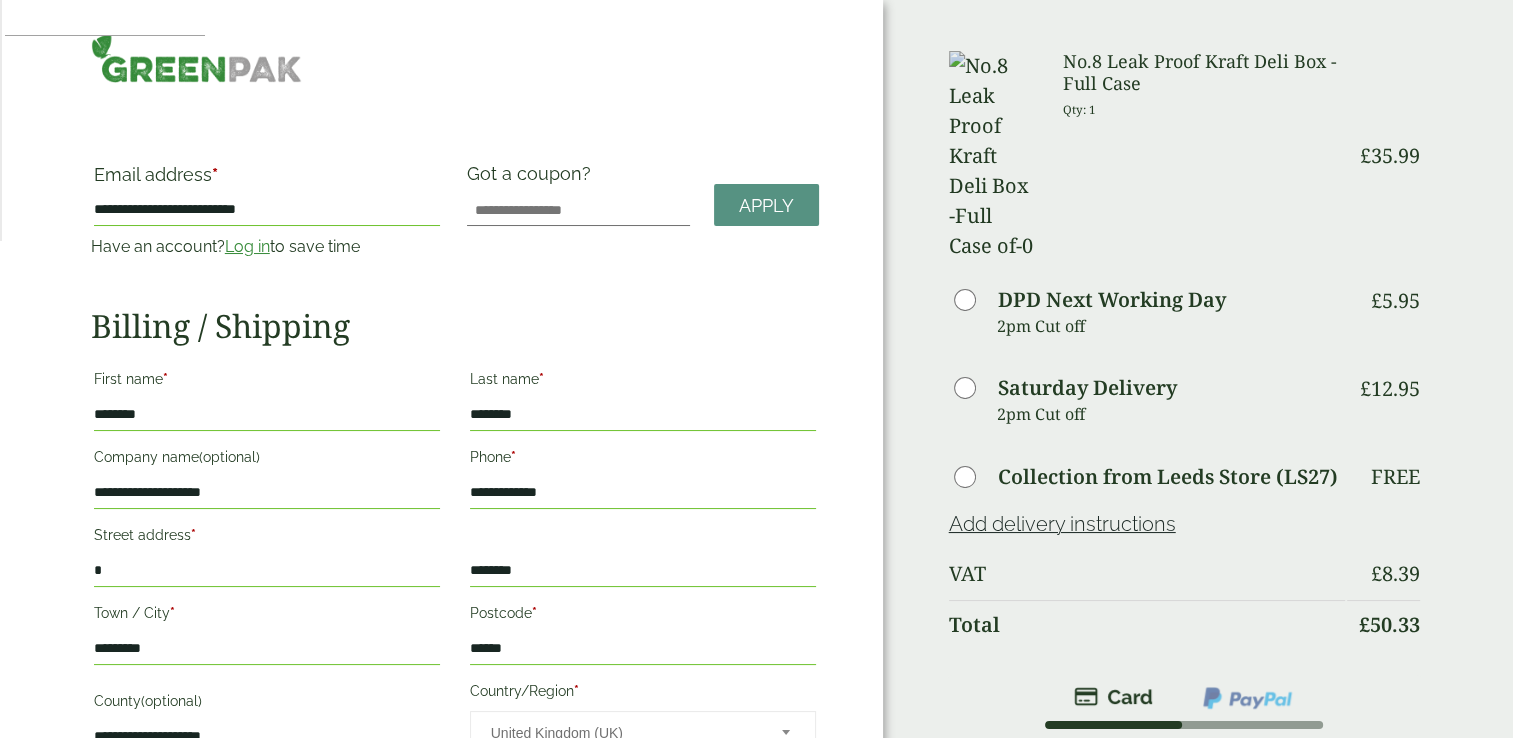 type 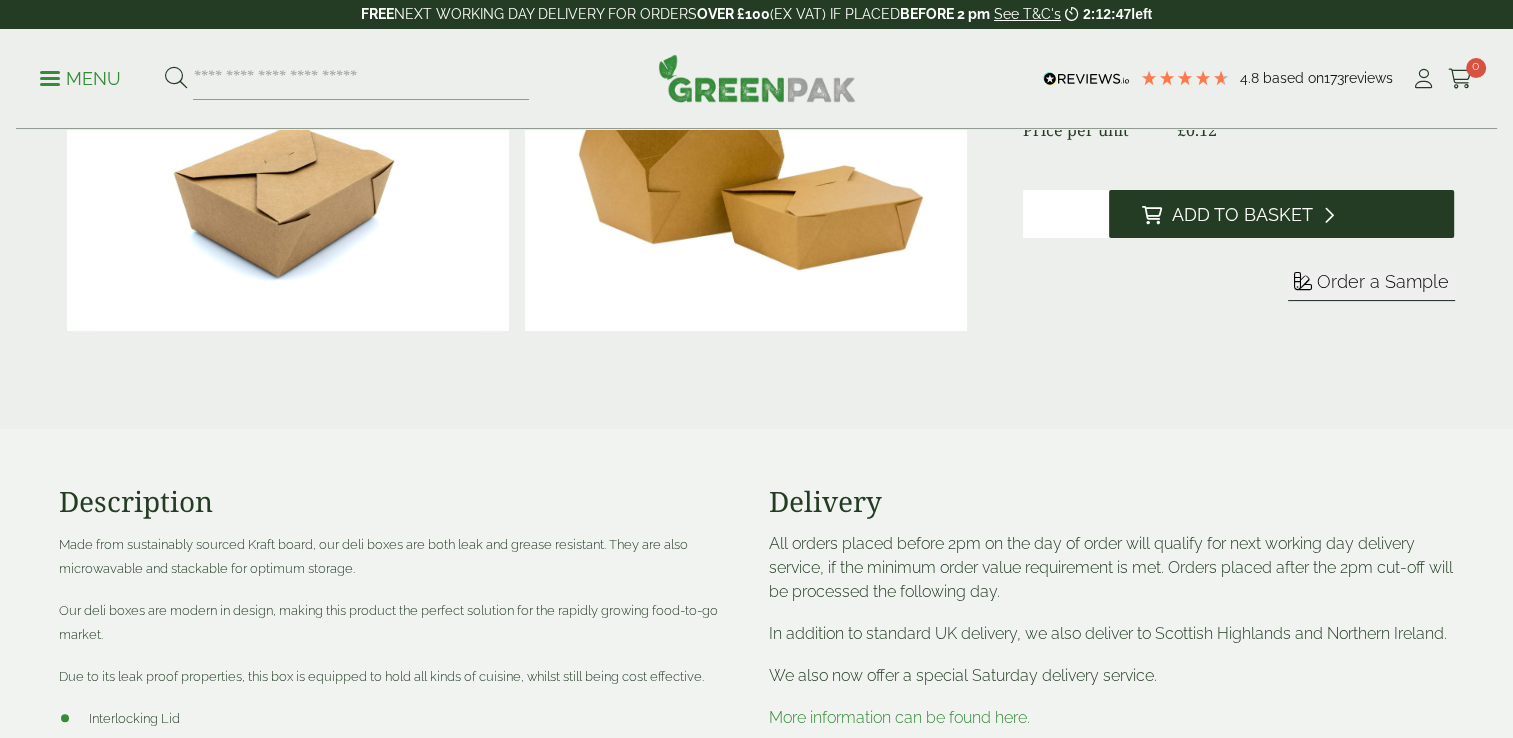 scroll, scrollTop: 477, scrollLeft: 0, axis: vertical 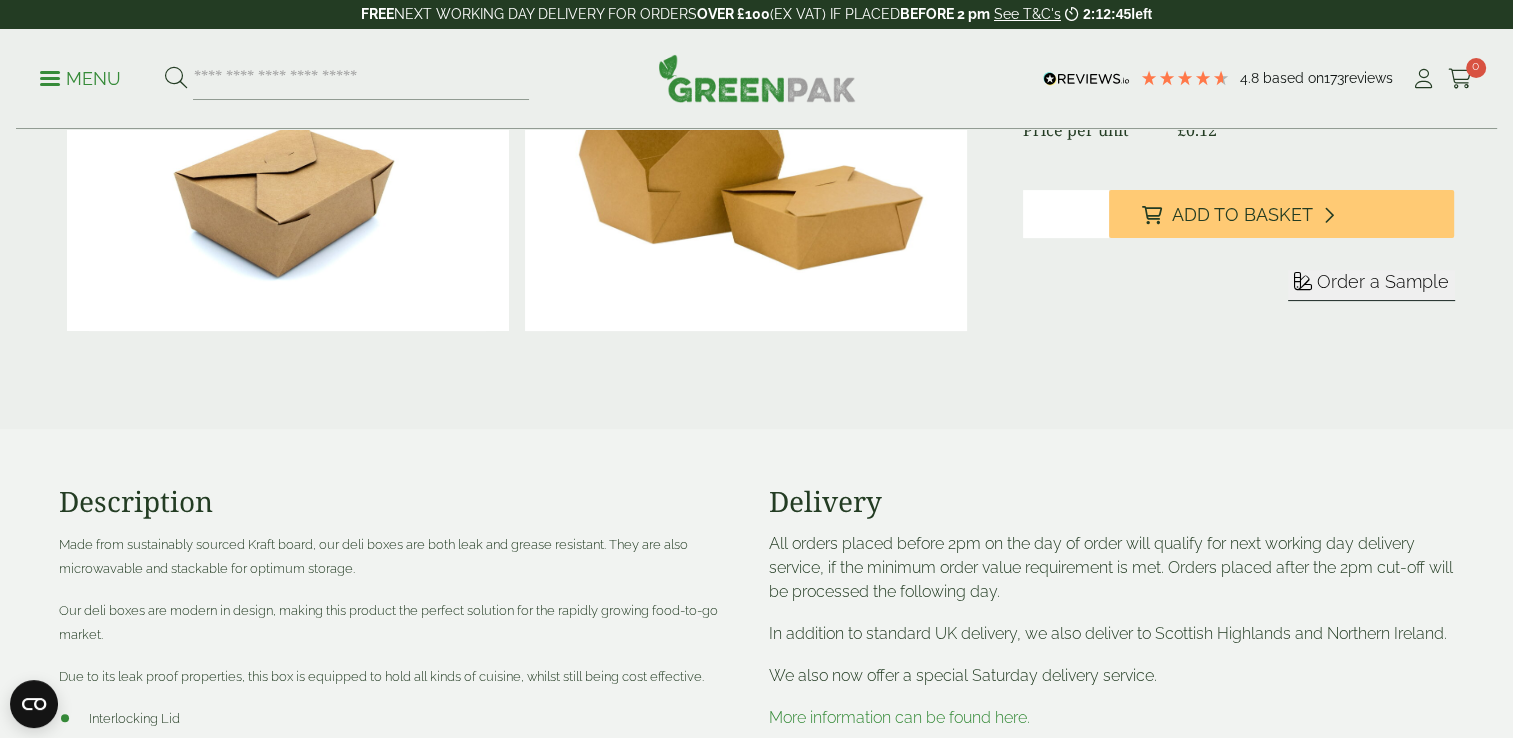 click on "Sleeve
Full Case
2:12:45" at bounding box center (1238, 269) 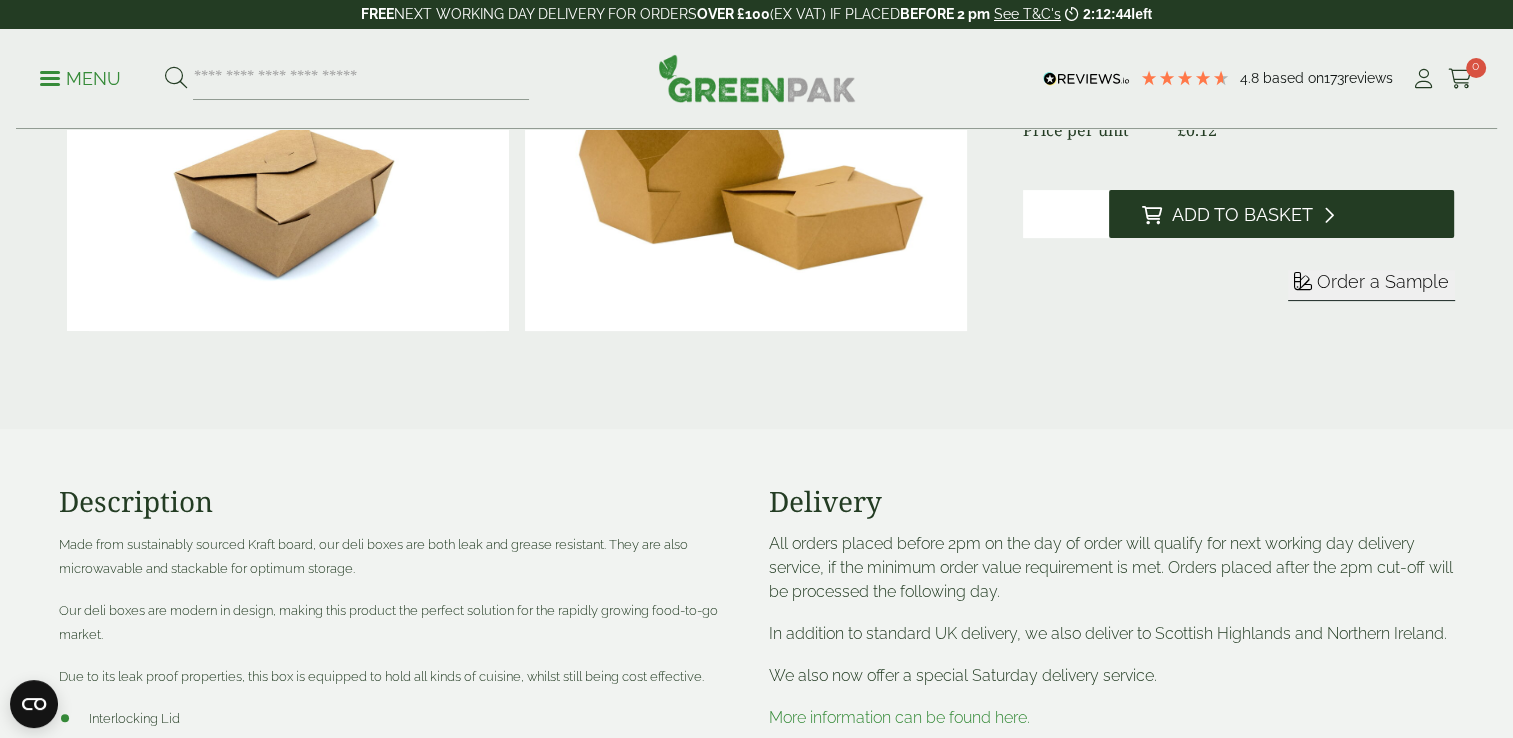 click on "Add to Basket" at bounding box center (1241, 215) 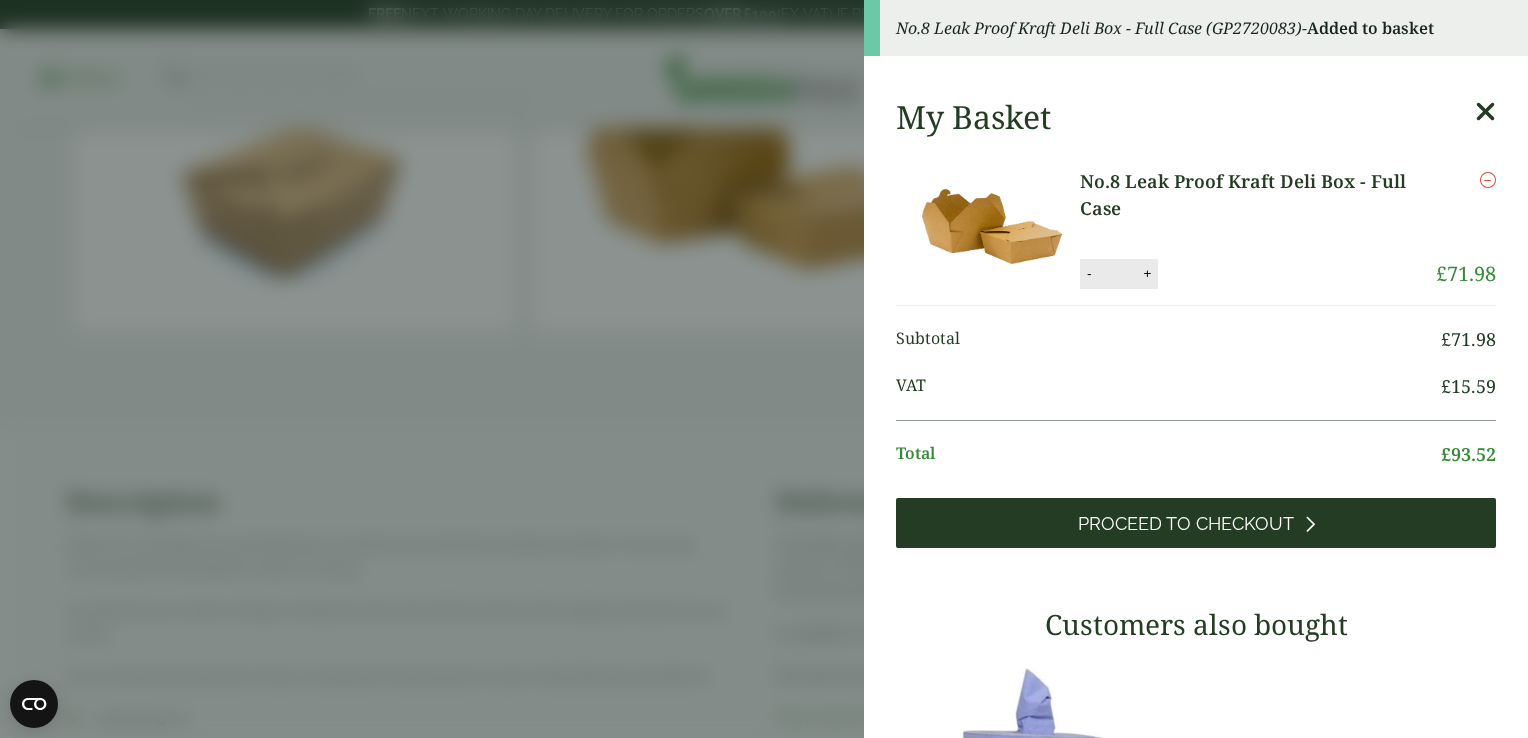 click on "Proceed to Checkout" at bounding box center [1186, 524] 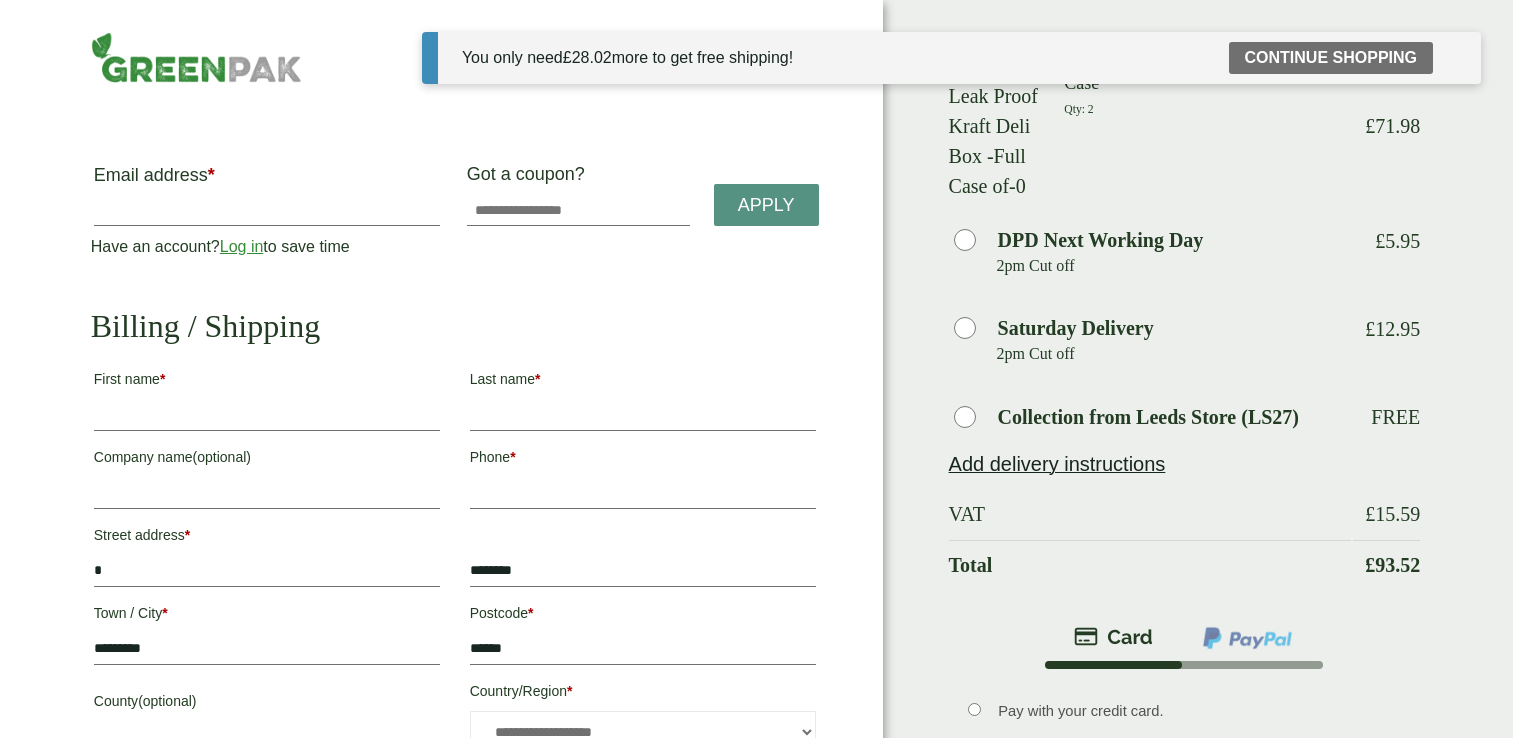 scroll, scrollTop: 0, scrollLeft: 0, axis: both 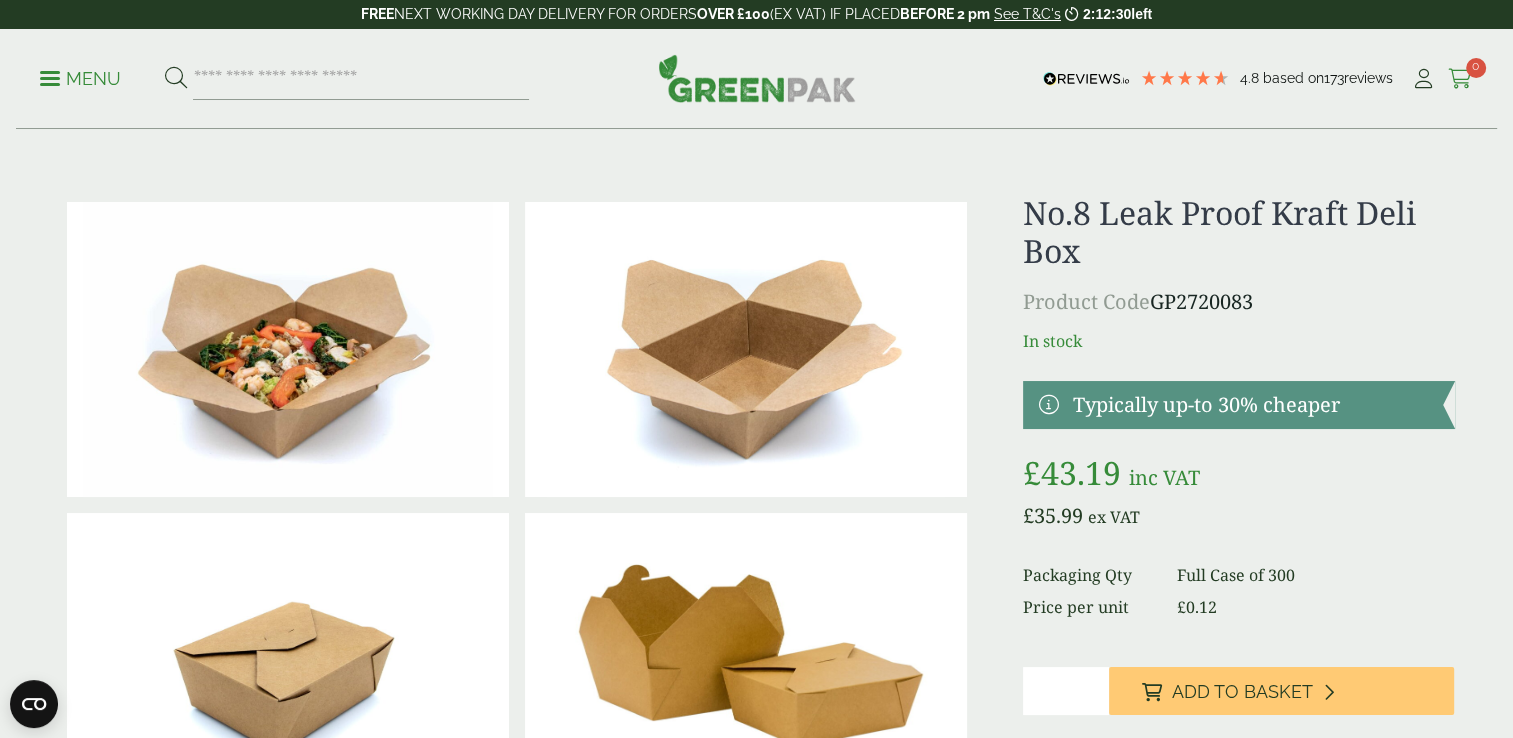 click on "0" at bounding box center (1476, 68) 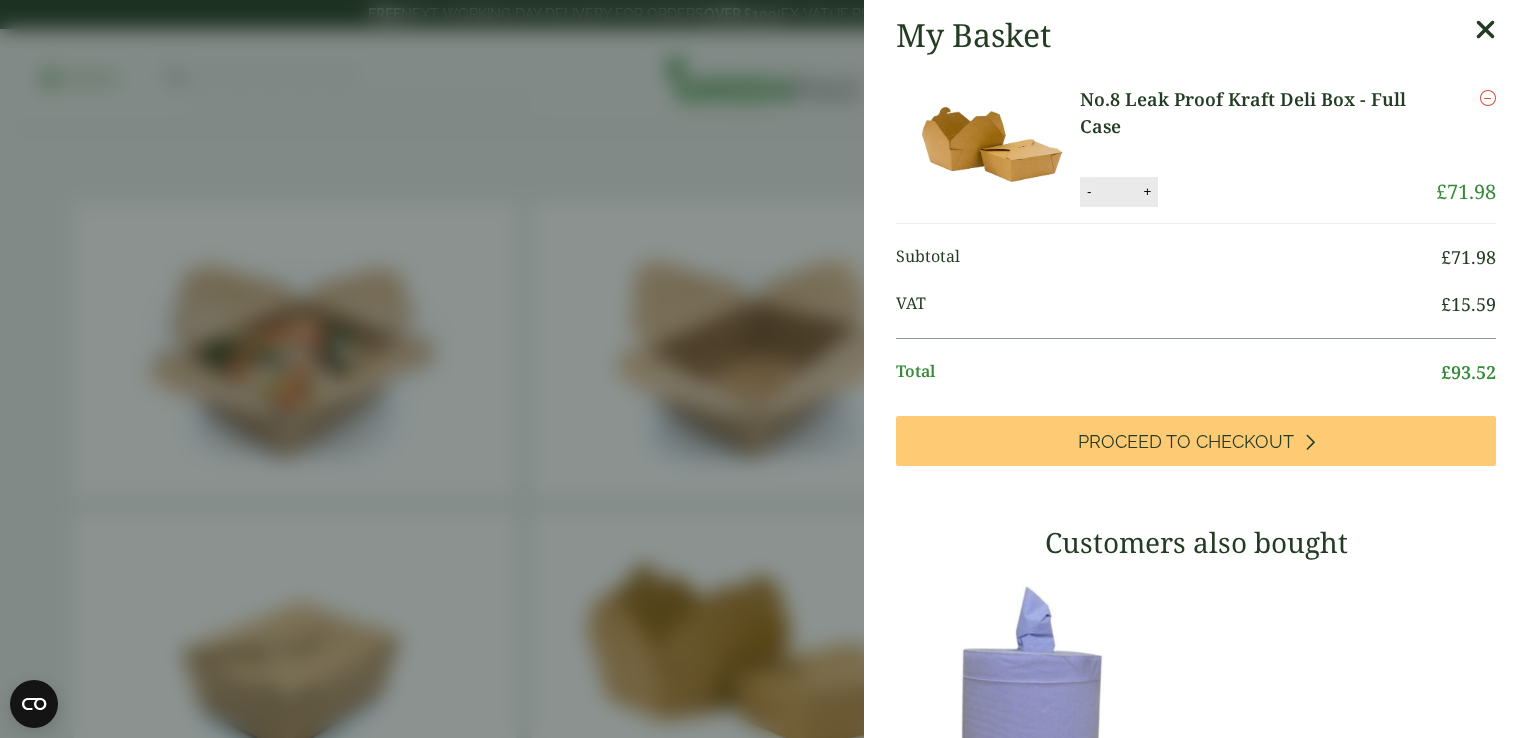 click on "-" at bounding box center [1089, 191] 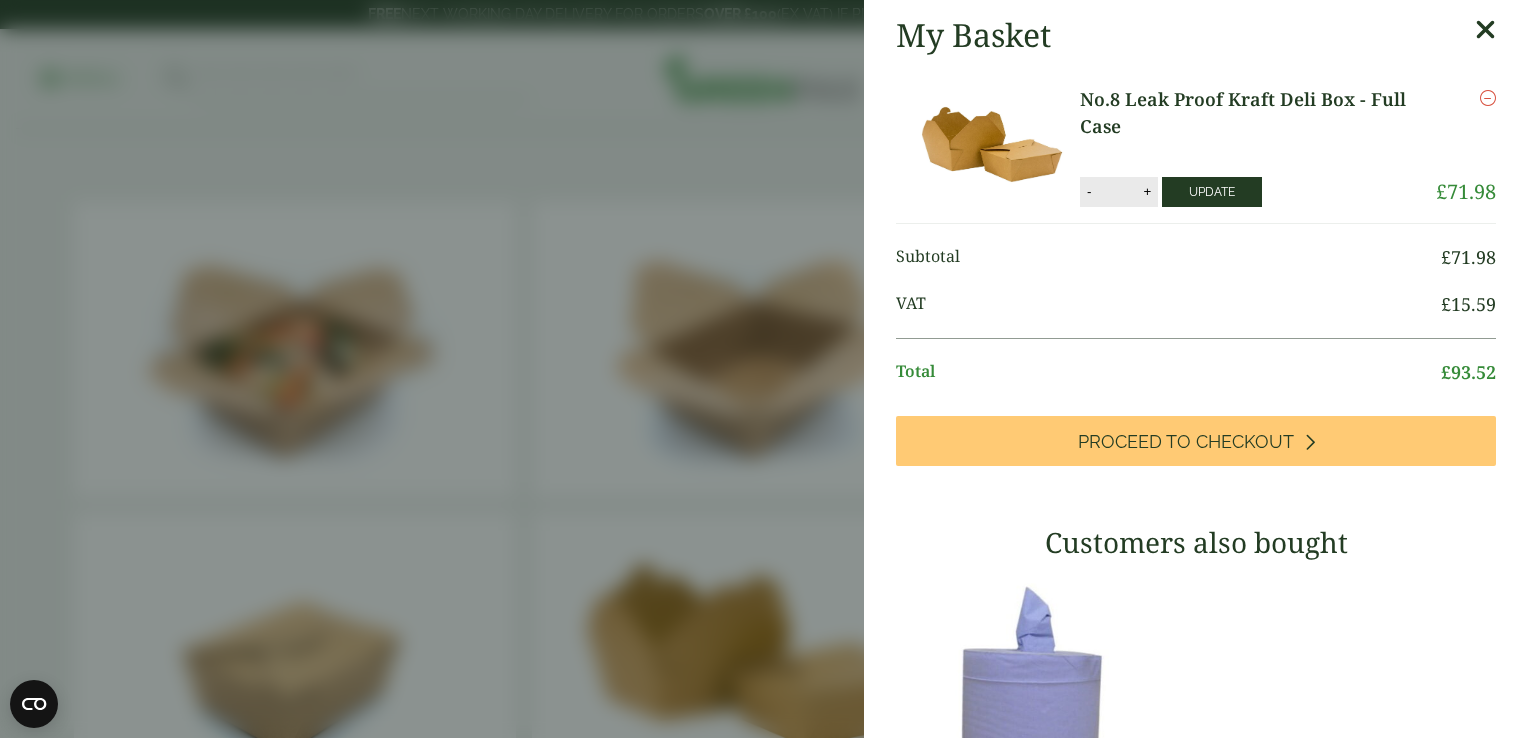 click on "Update" at bounding box center [1212, 192] 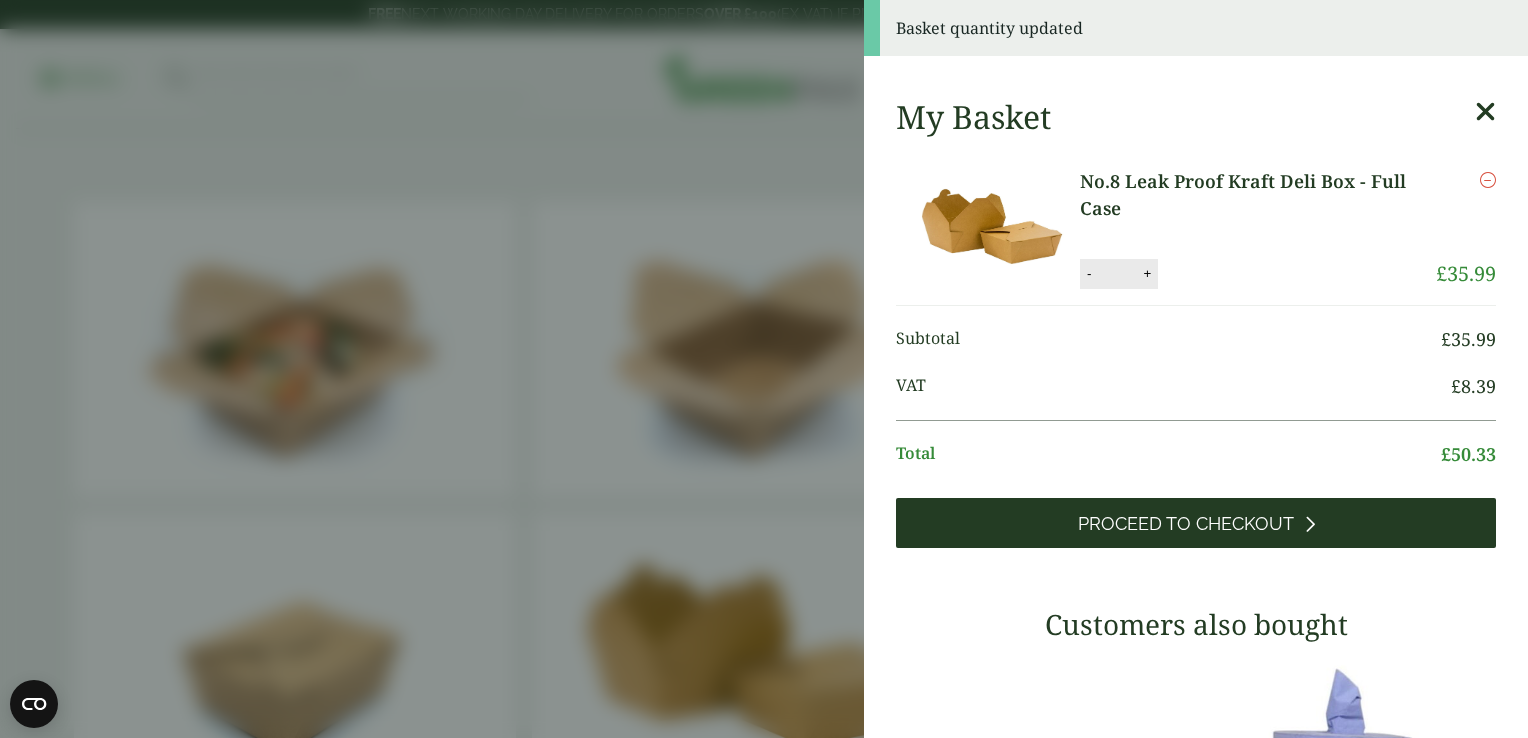 click on "Proceed to Checkout" at bounding box center [1186, 524] 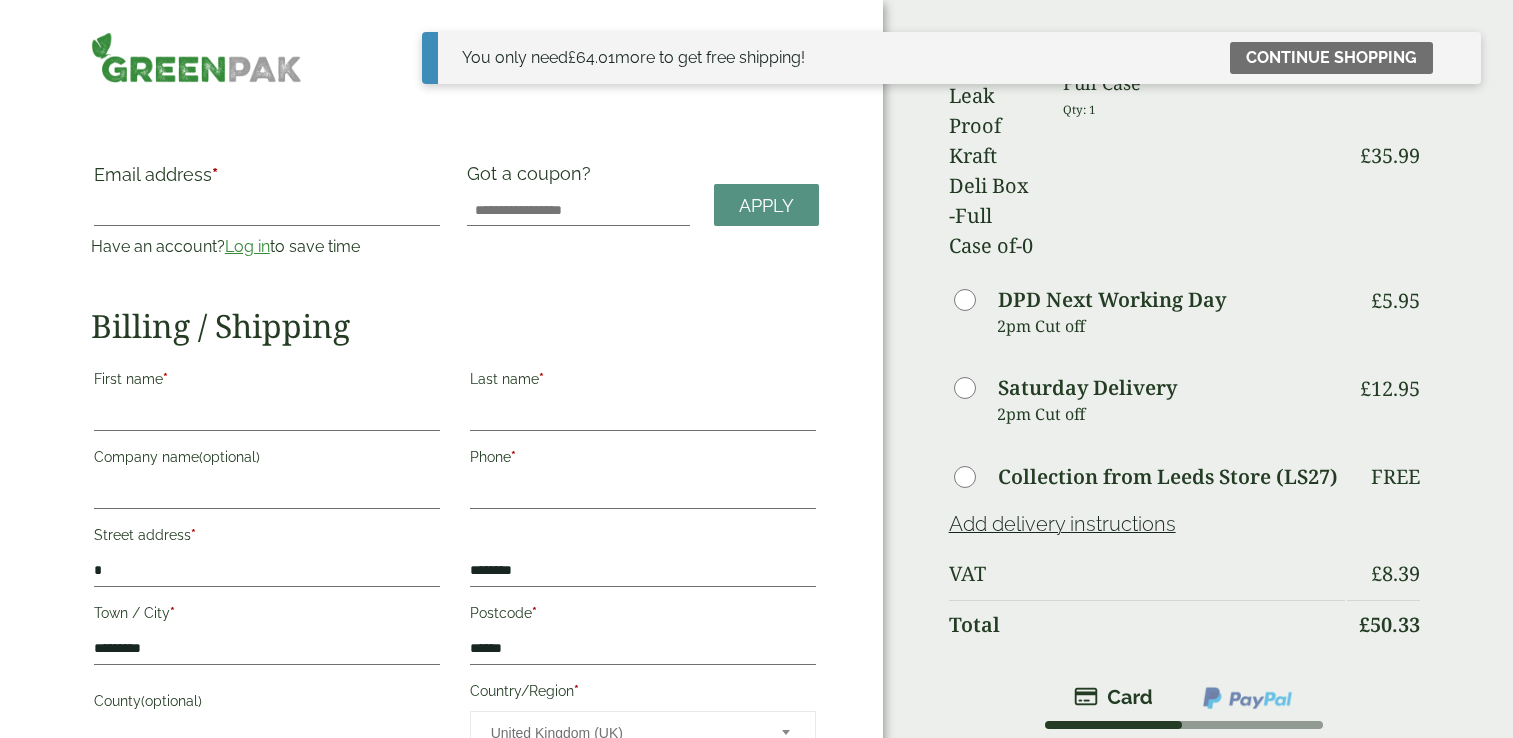 scroll, scrollTop: 0, scrollLeft: 0, axis: both 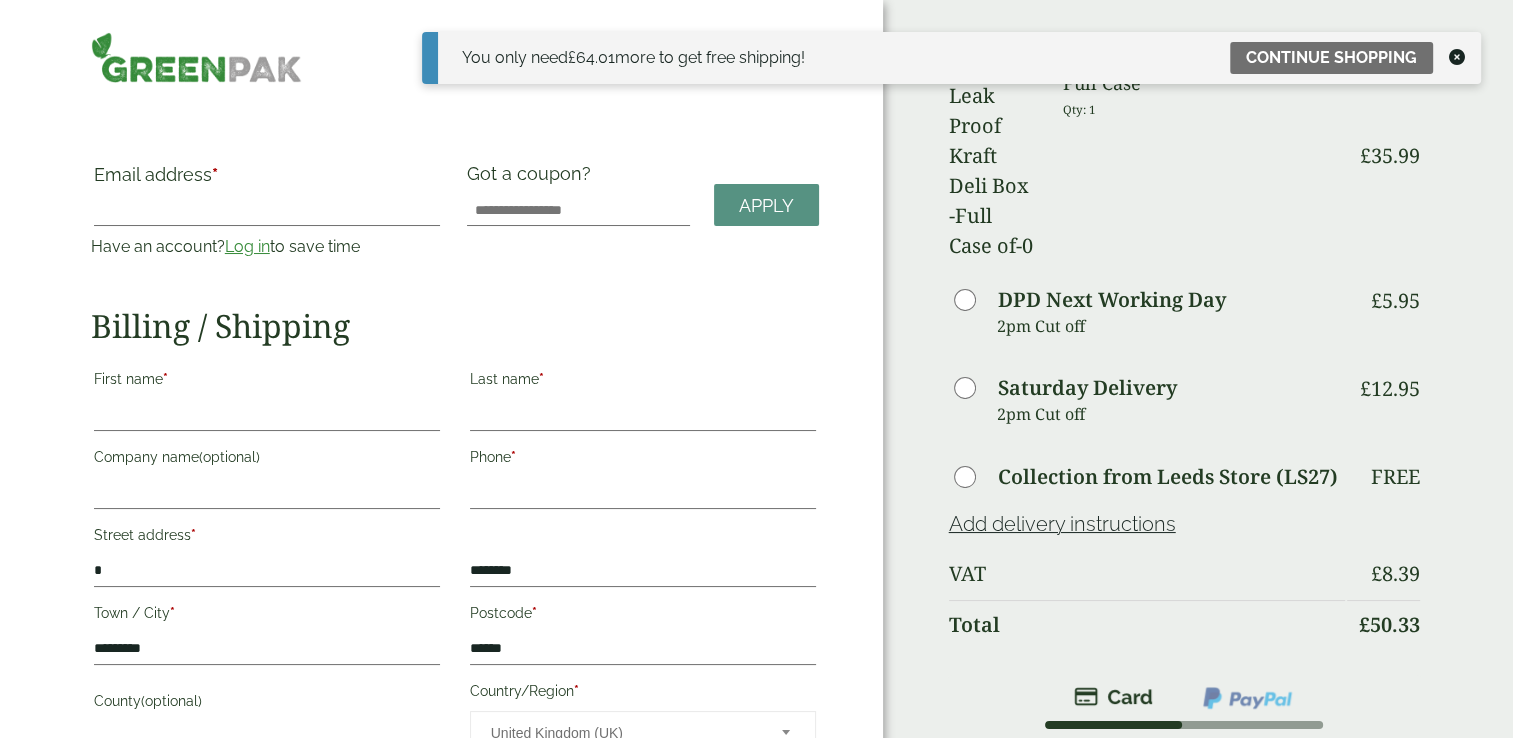 click at bounding box center (1457, 57) 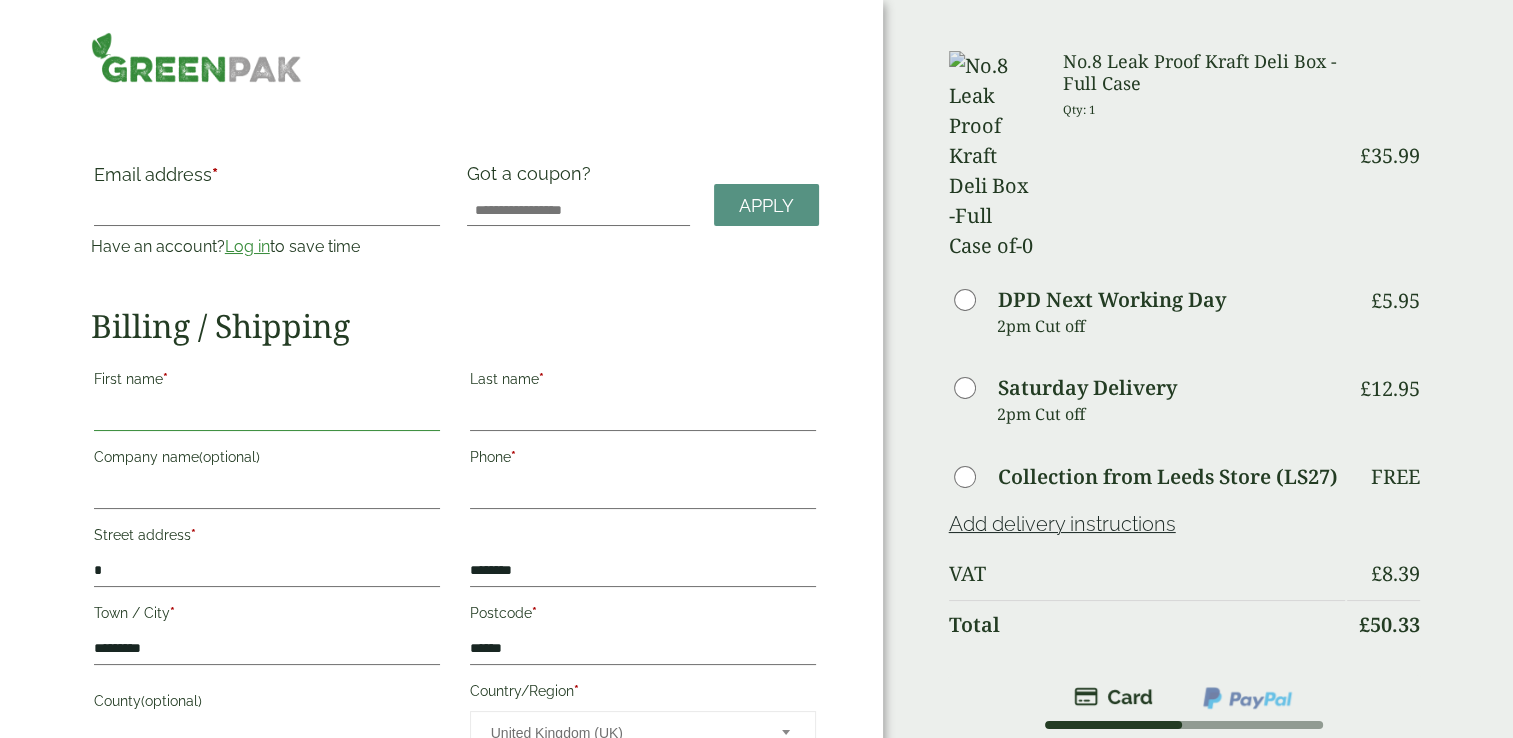 click on "First name  *" at bounding box center (267, 415) 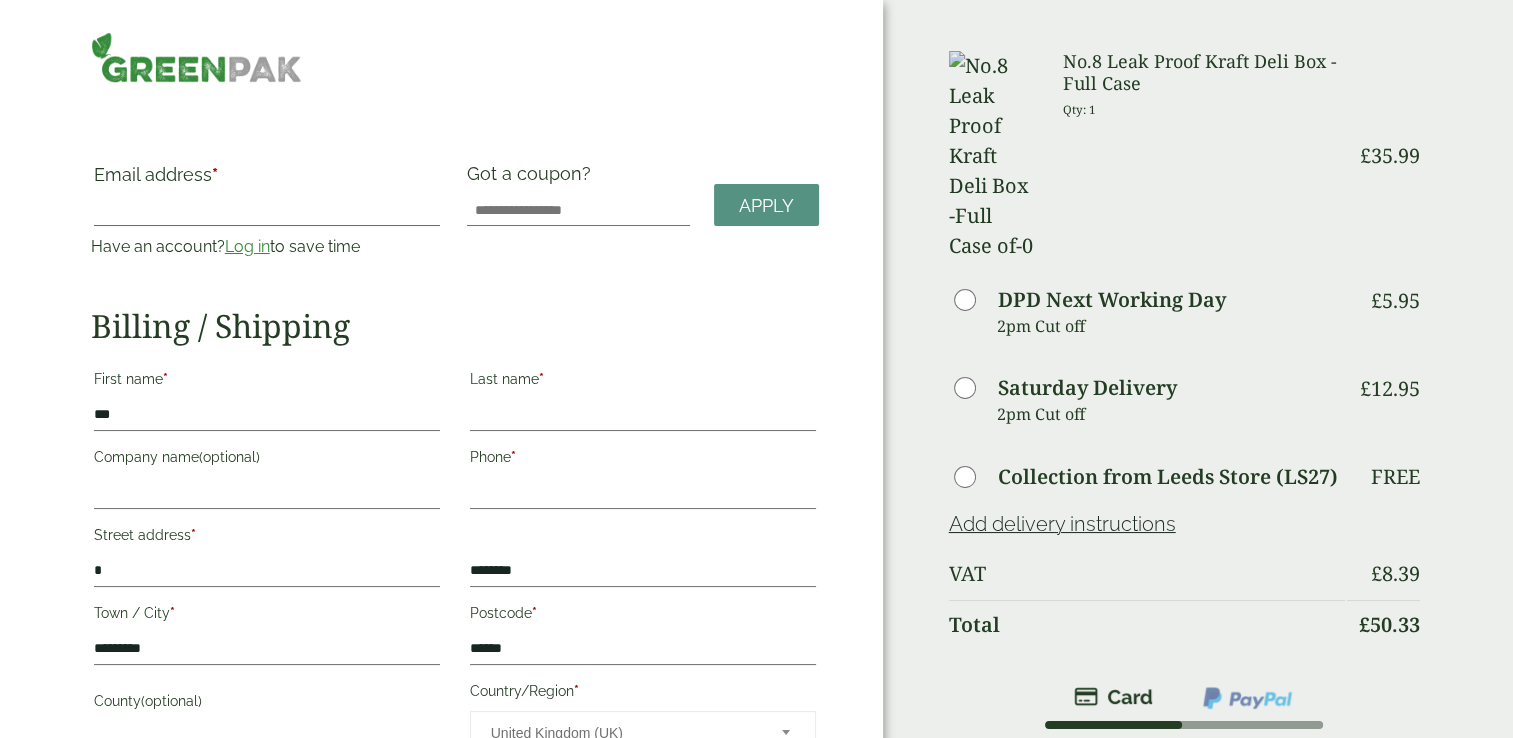 type on "**********" 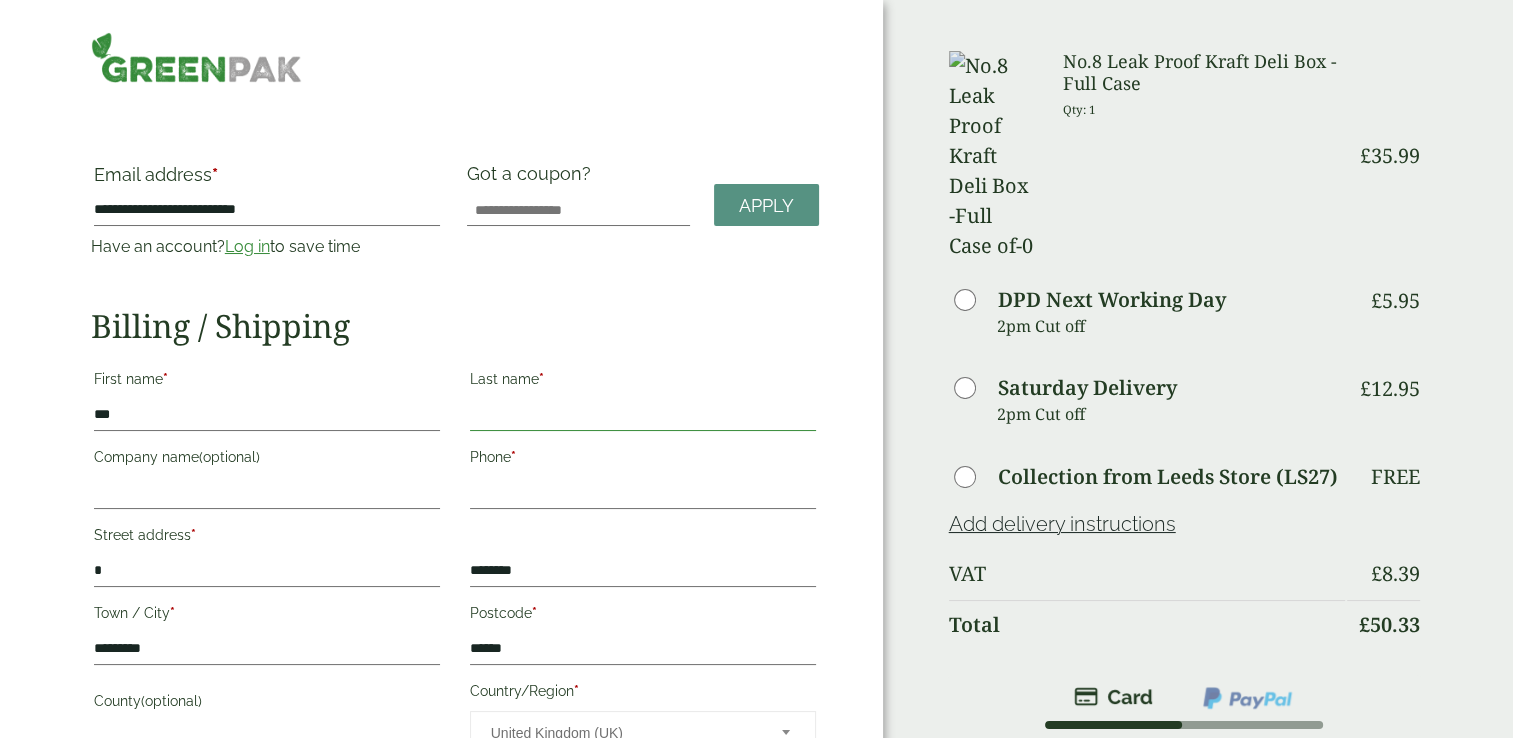 type on "********" 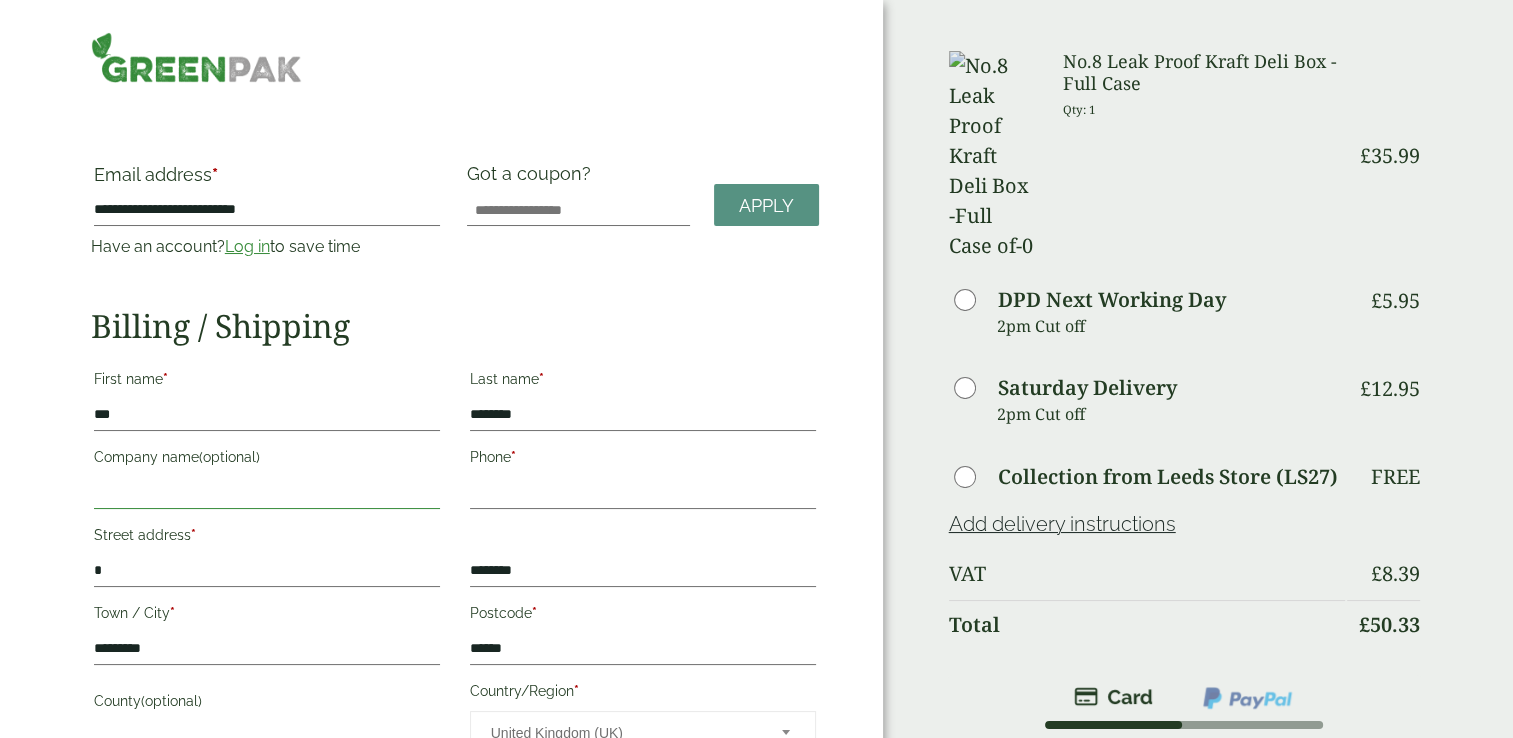 type on "**********" 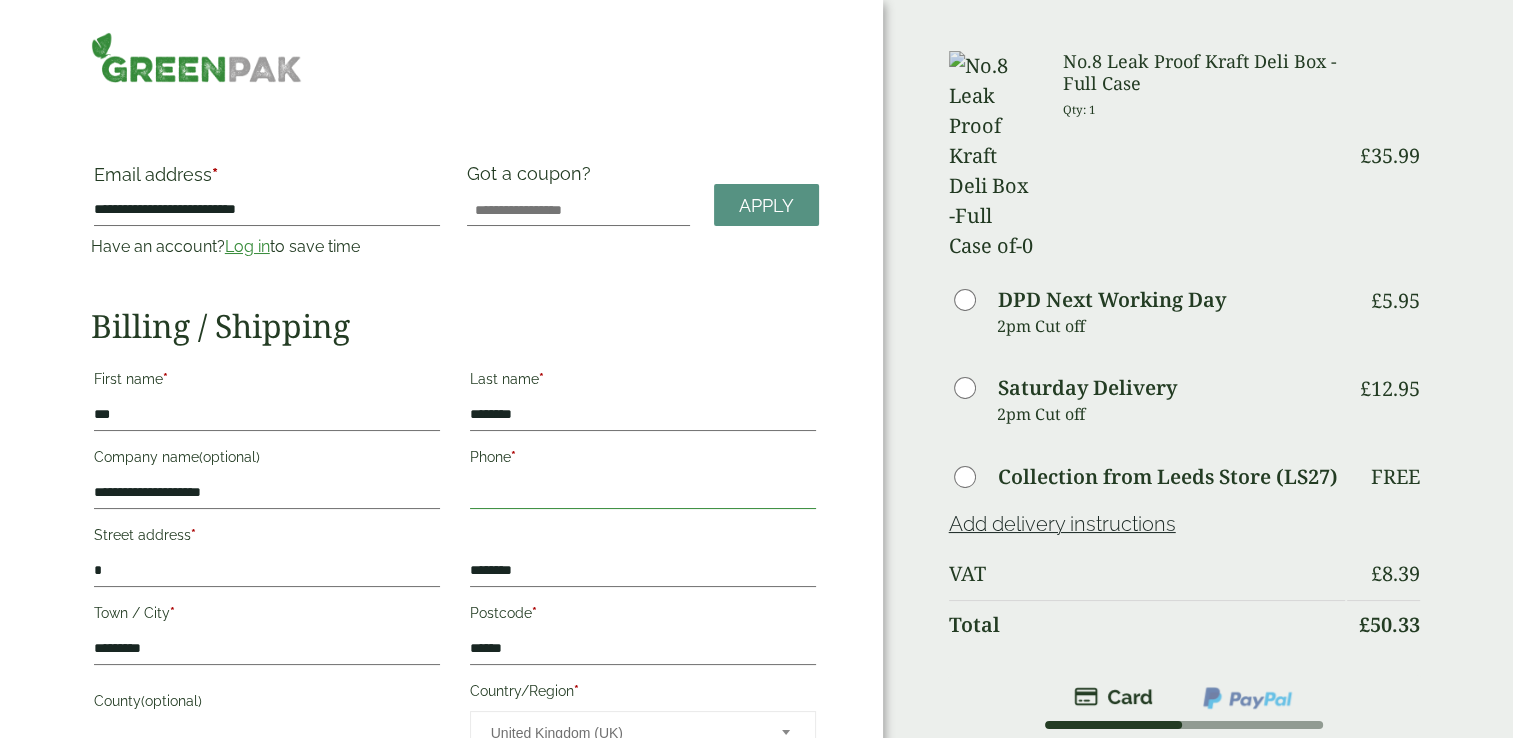 type on "**********" 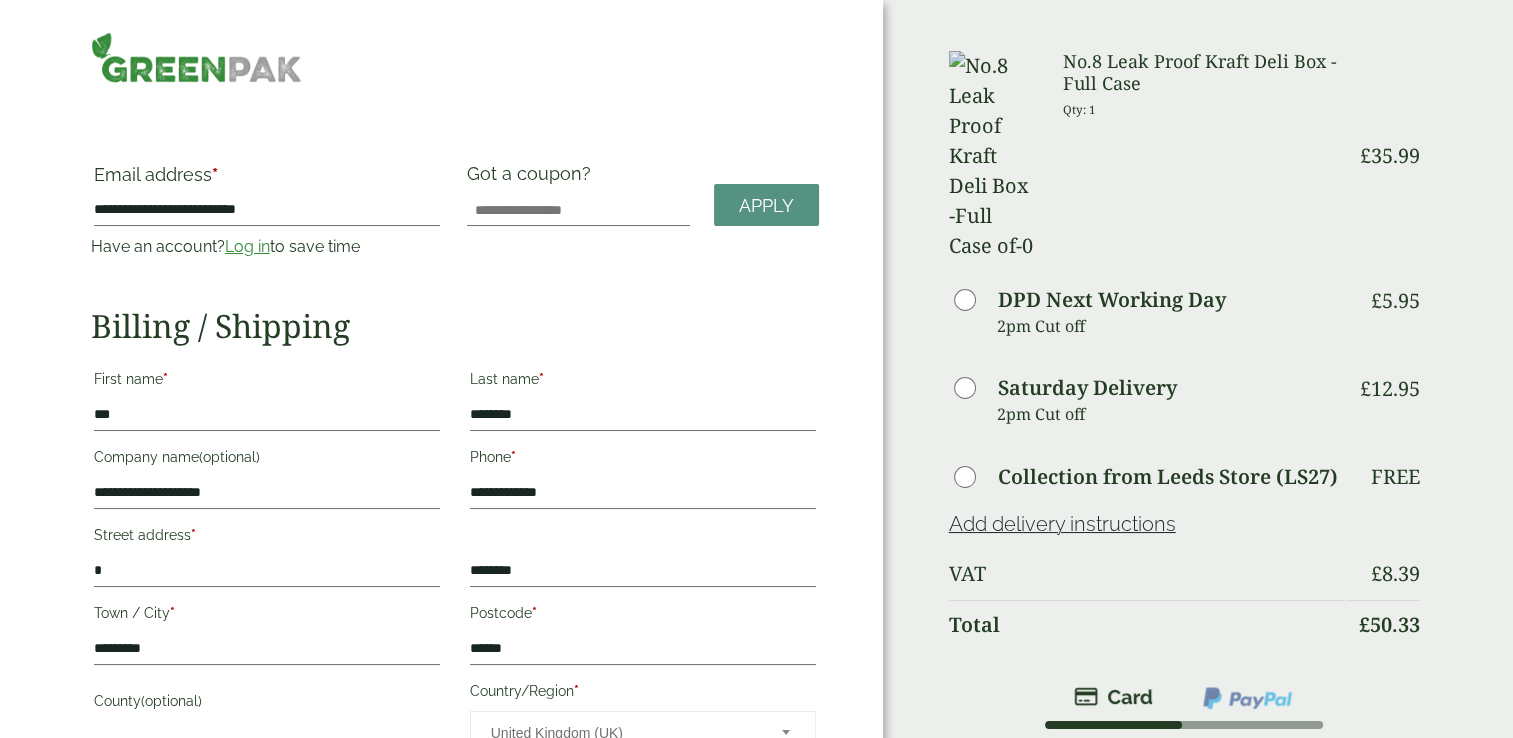 type on "**********" 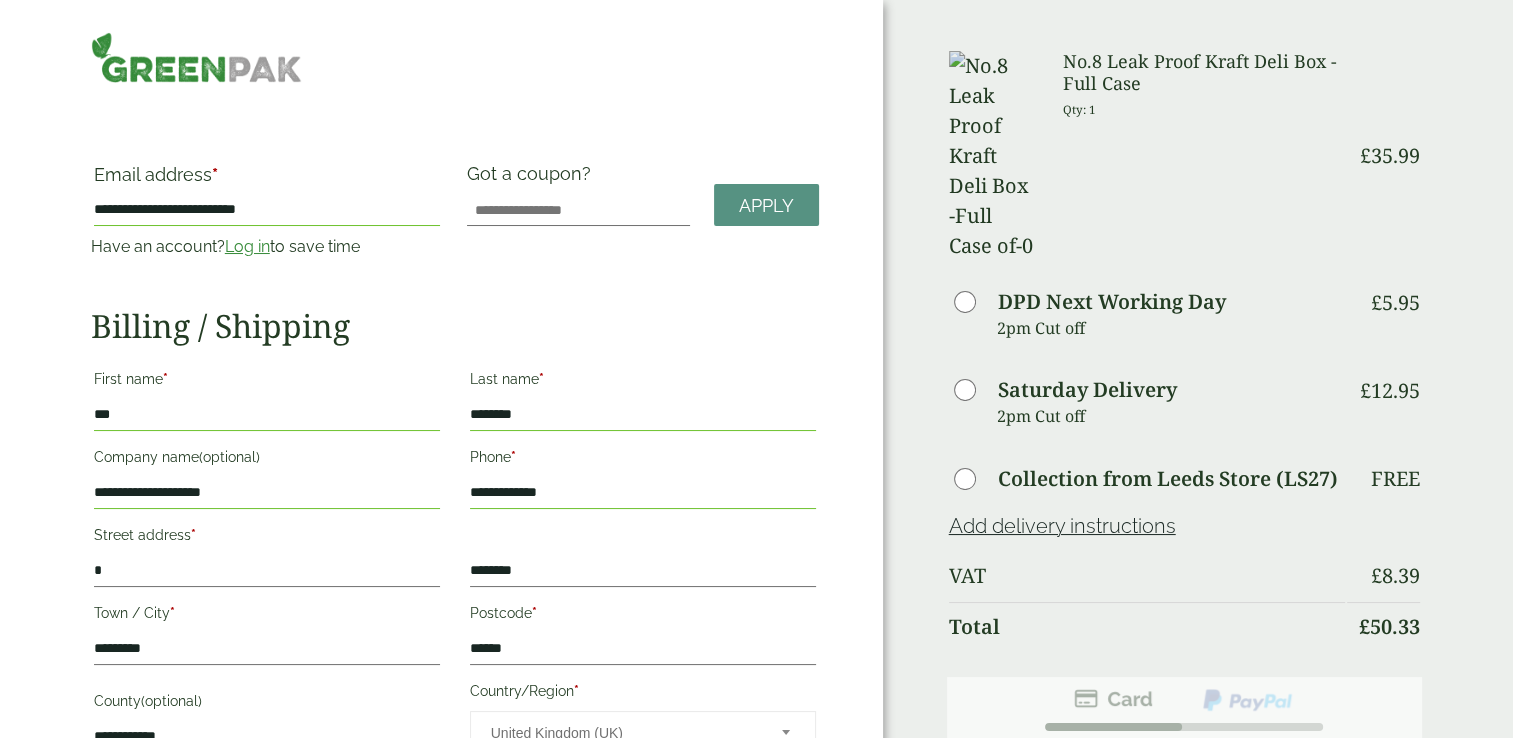 scroll, scrollTop: 14, scrollLeft: 0, axis: vertical 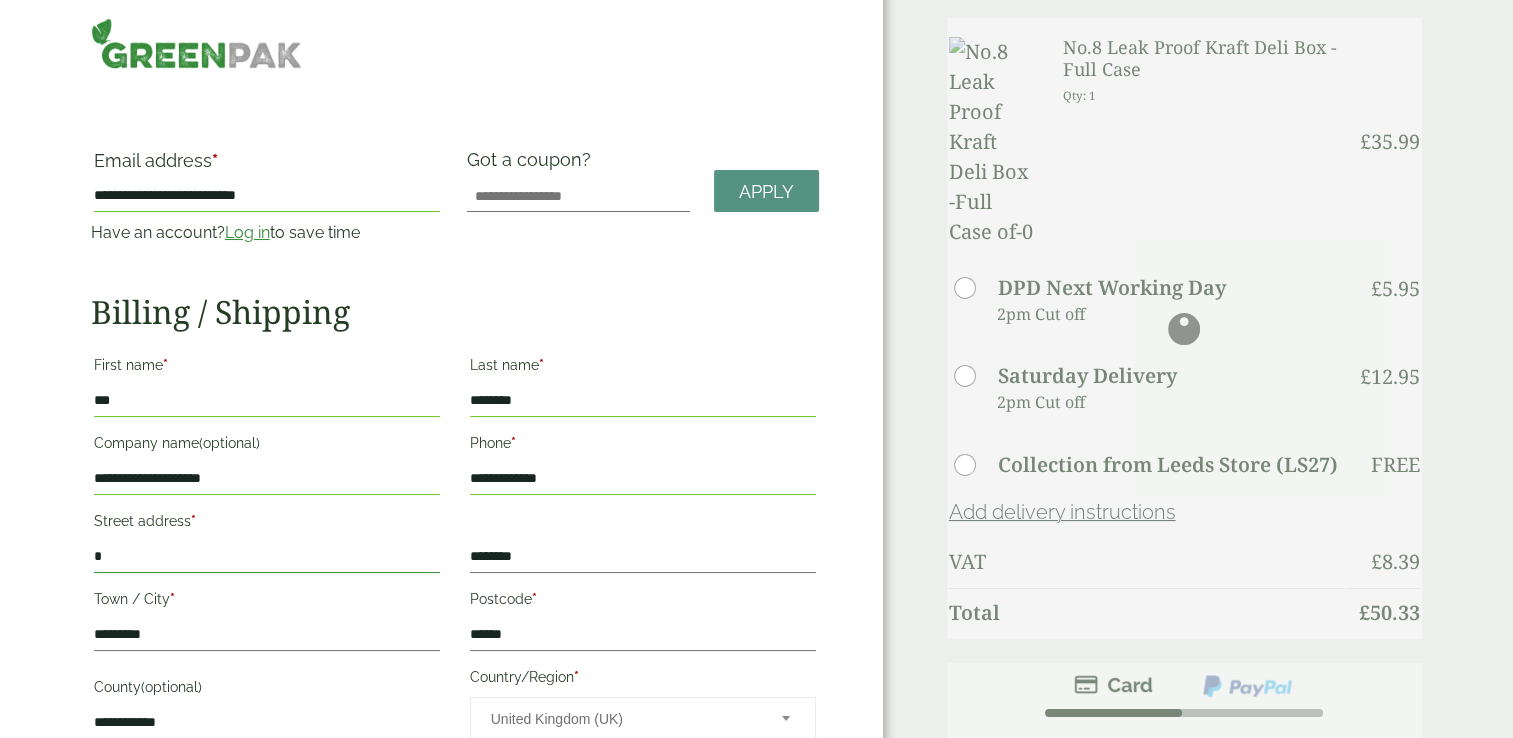 click on "*" at bounding box center [267, 557] 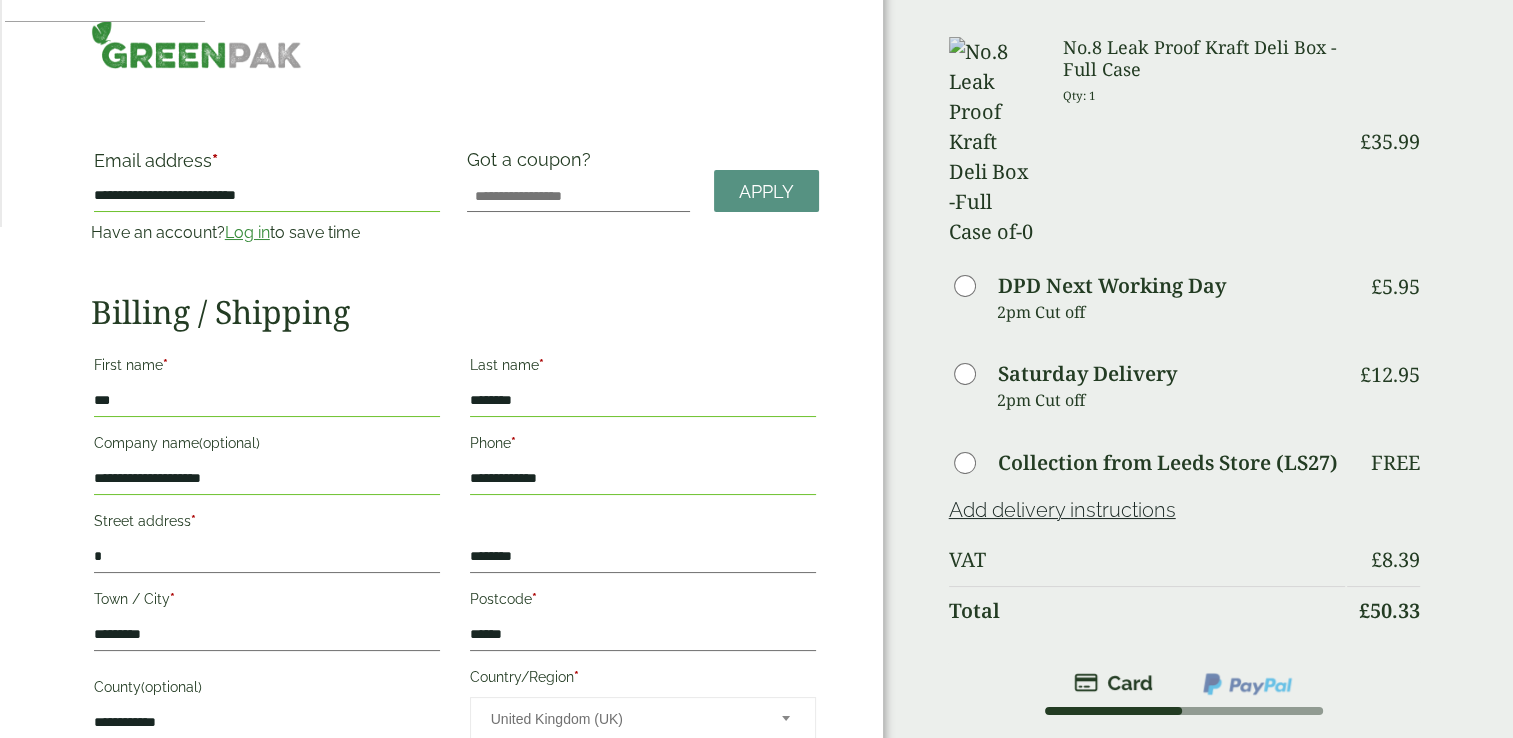 scroll, scrollTop: 4, scrollLeft: 0, axis: vertical 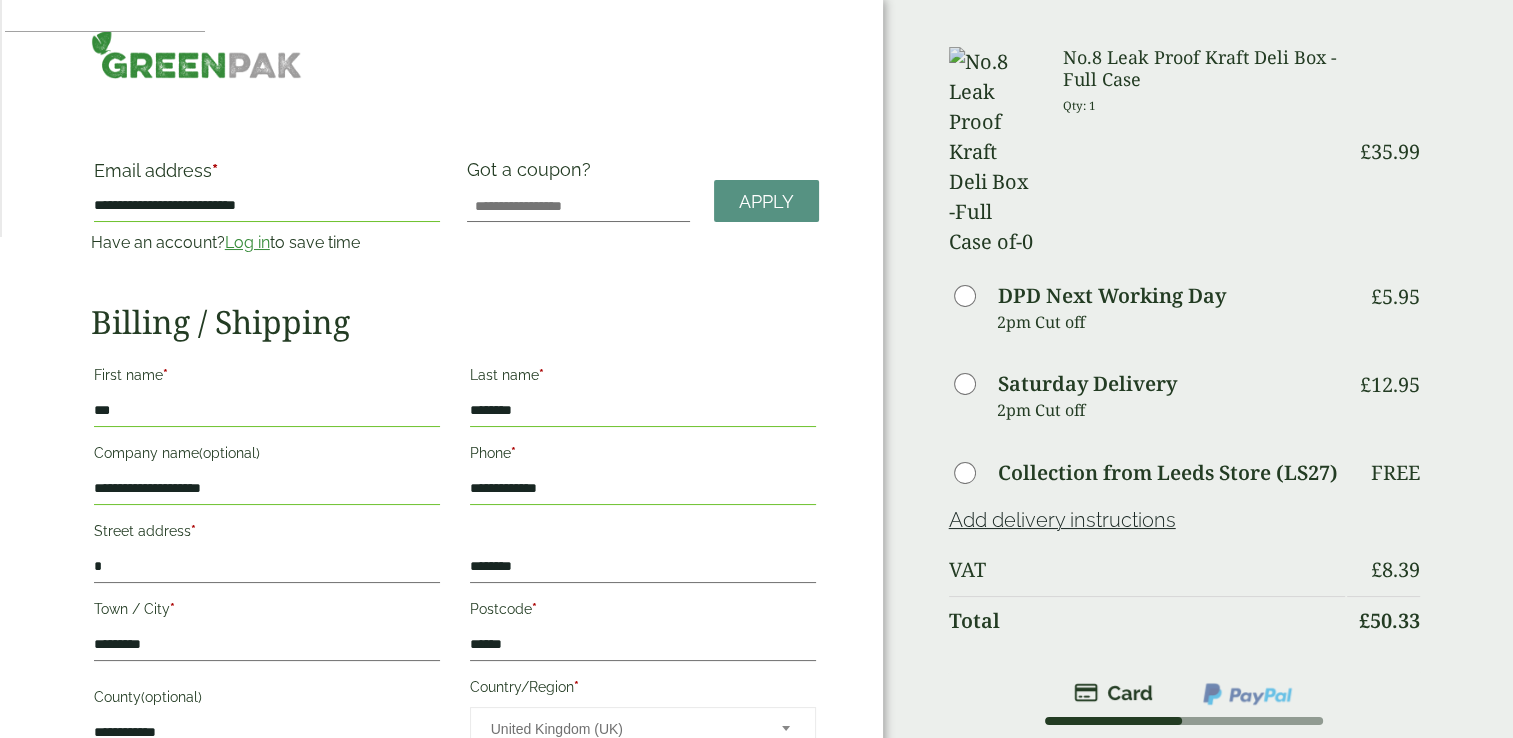 type 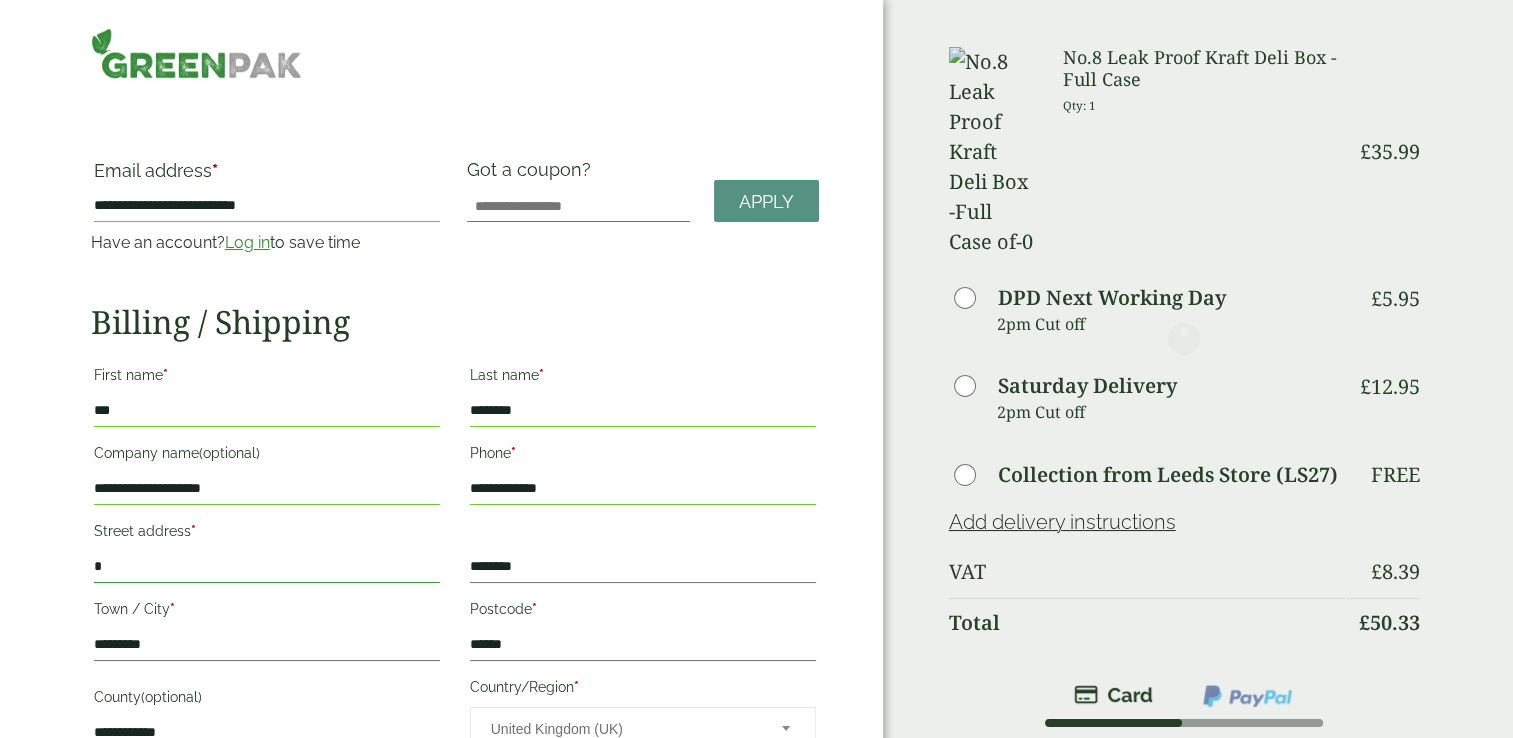 click on "*" at bounding box center [267, 567] 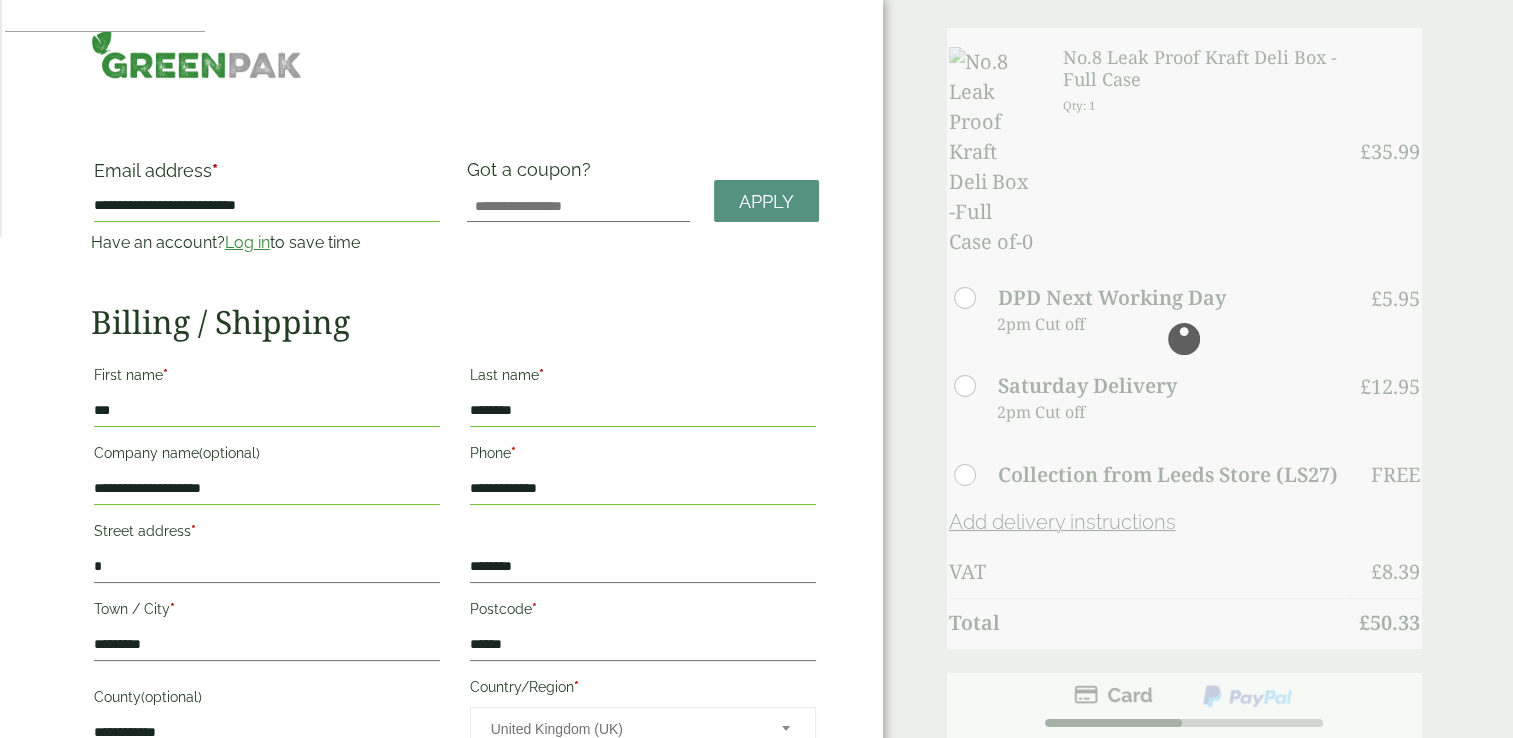 scroll, scrollTop: 7424, scrollLeft: 0, axis: vertical 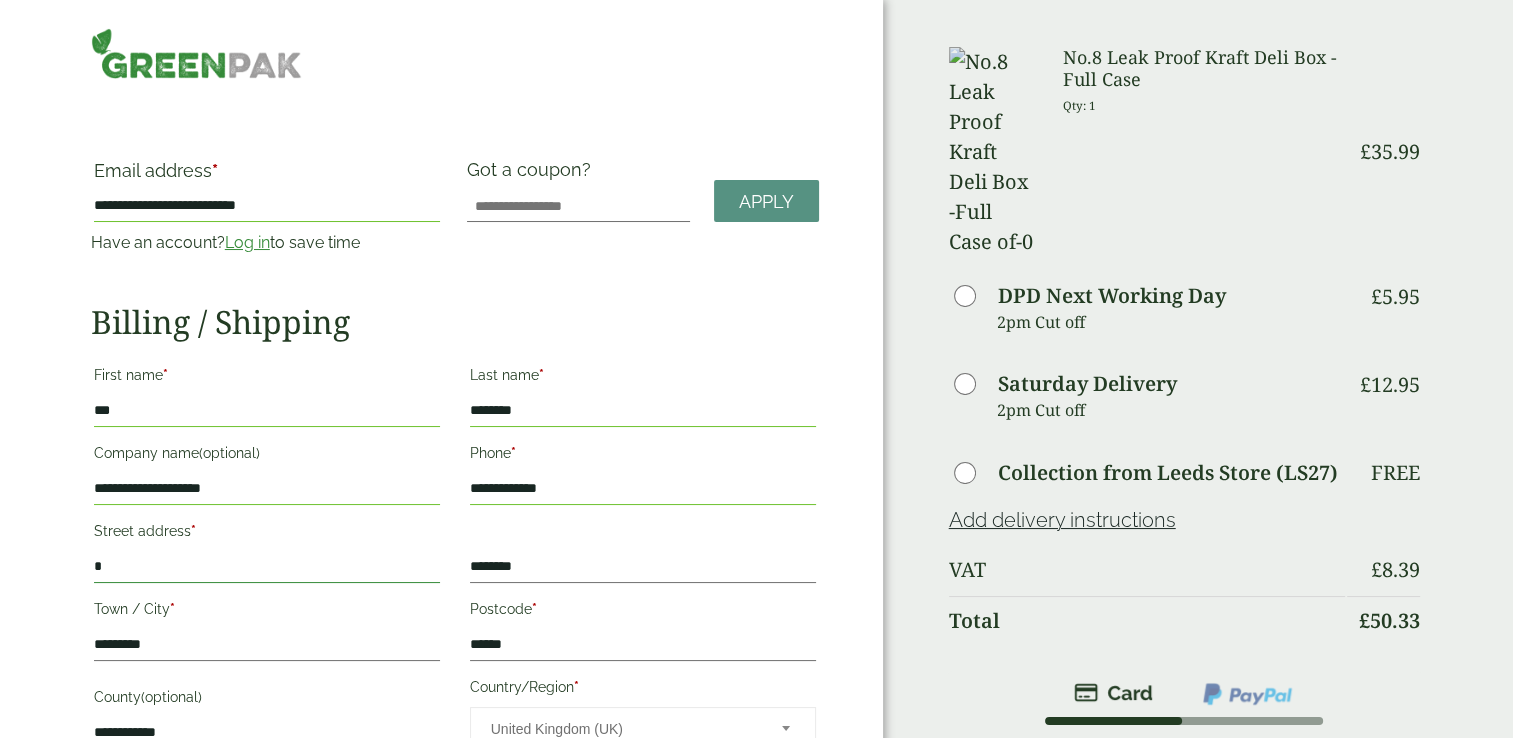 click on "*" at bounding box center (267, 567) 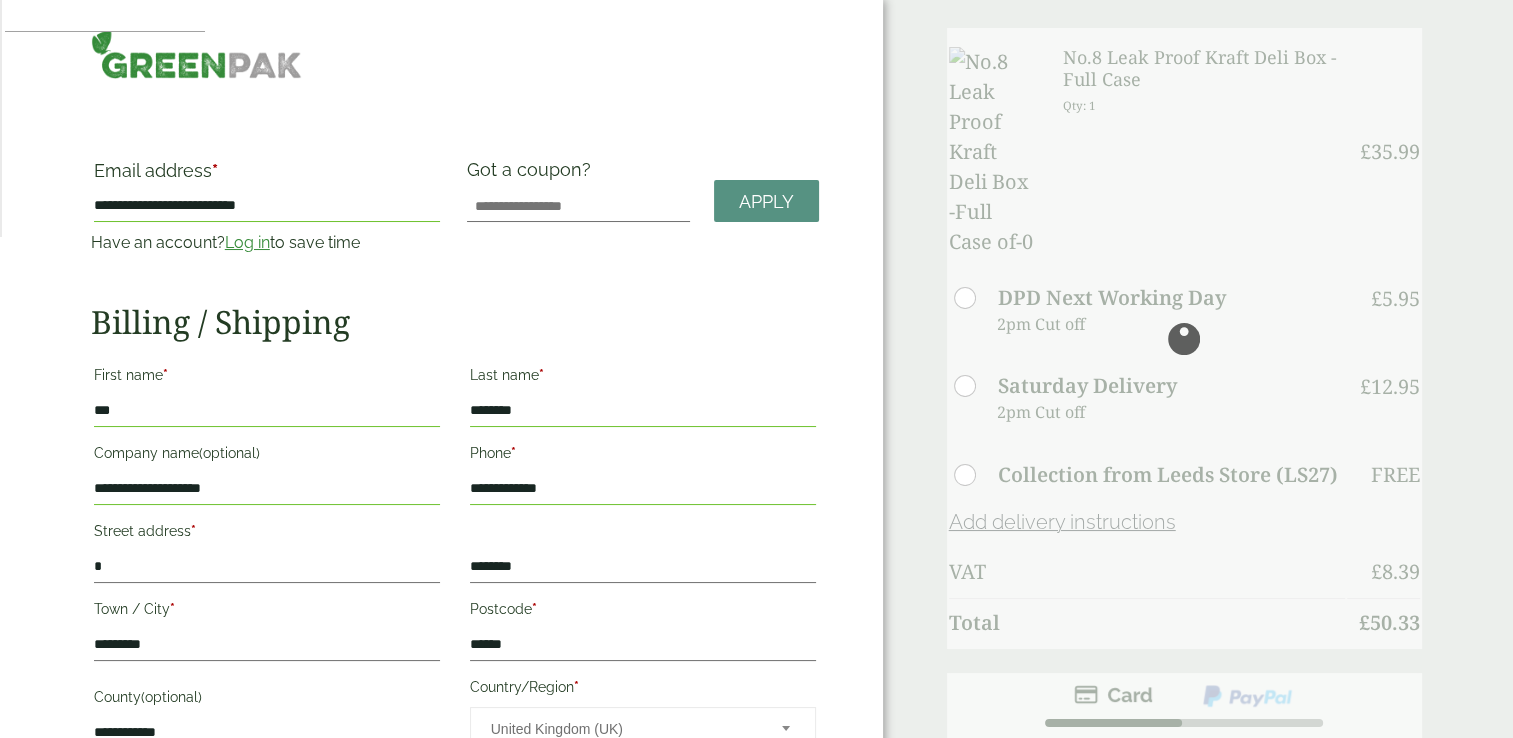 type 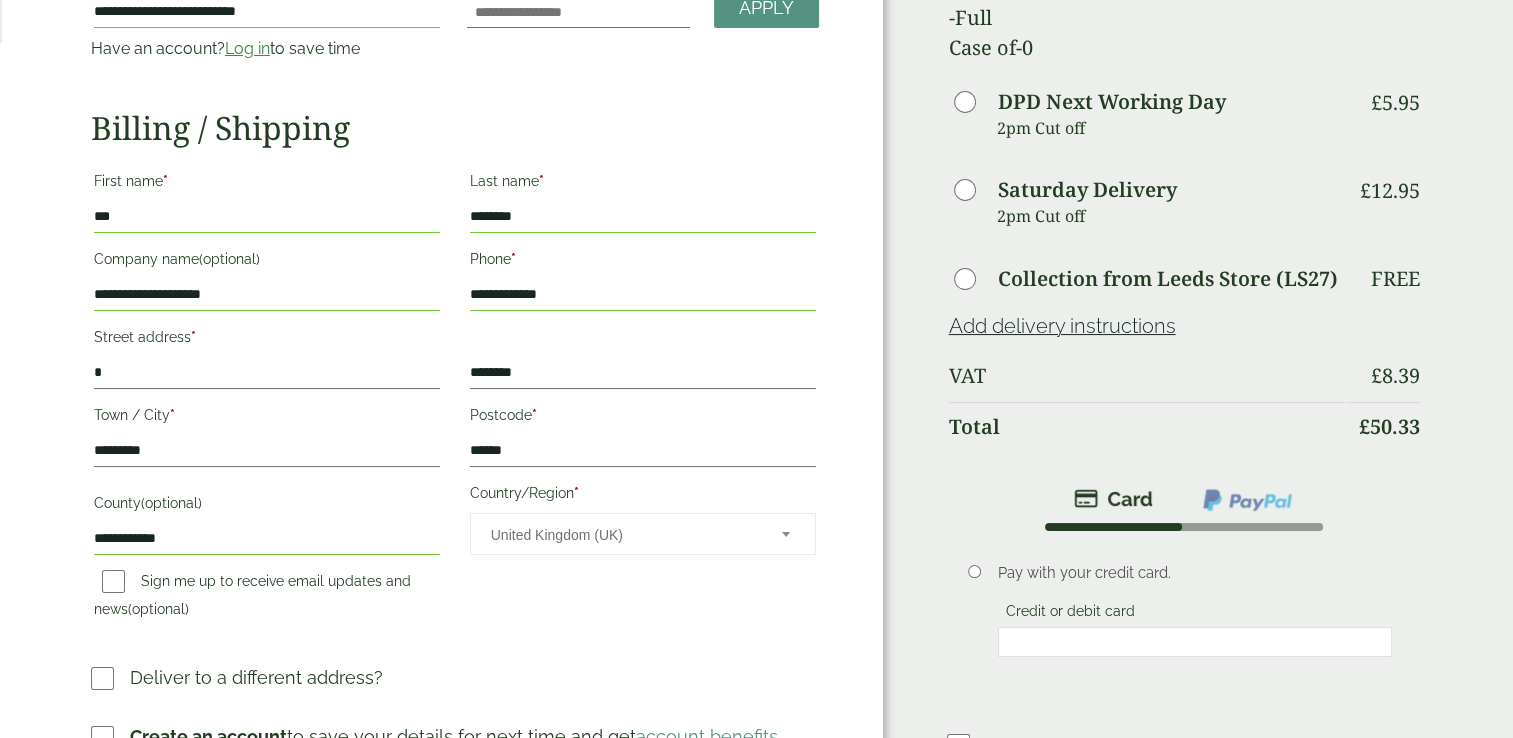 scroll, scrollTop: 248, scrollLeft: 0, axis: vertical 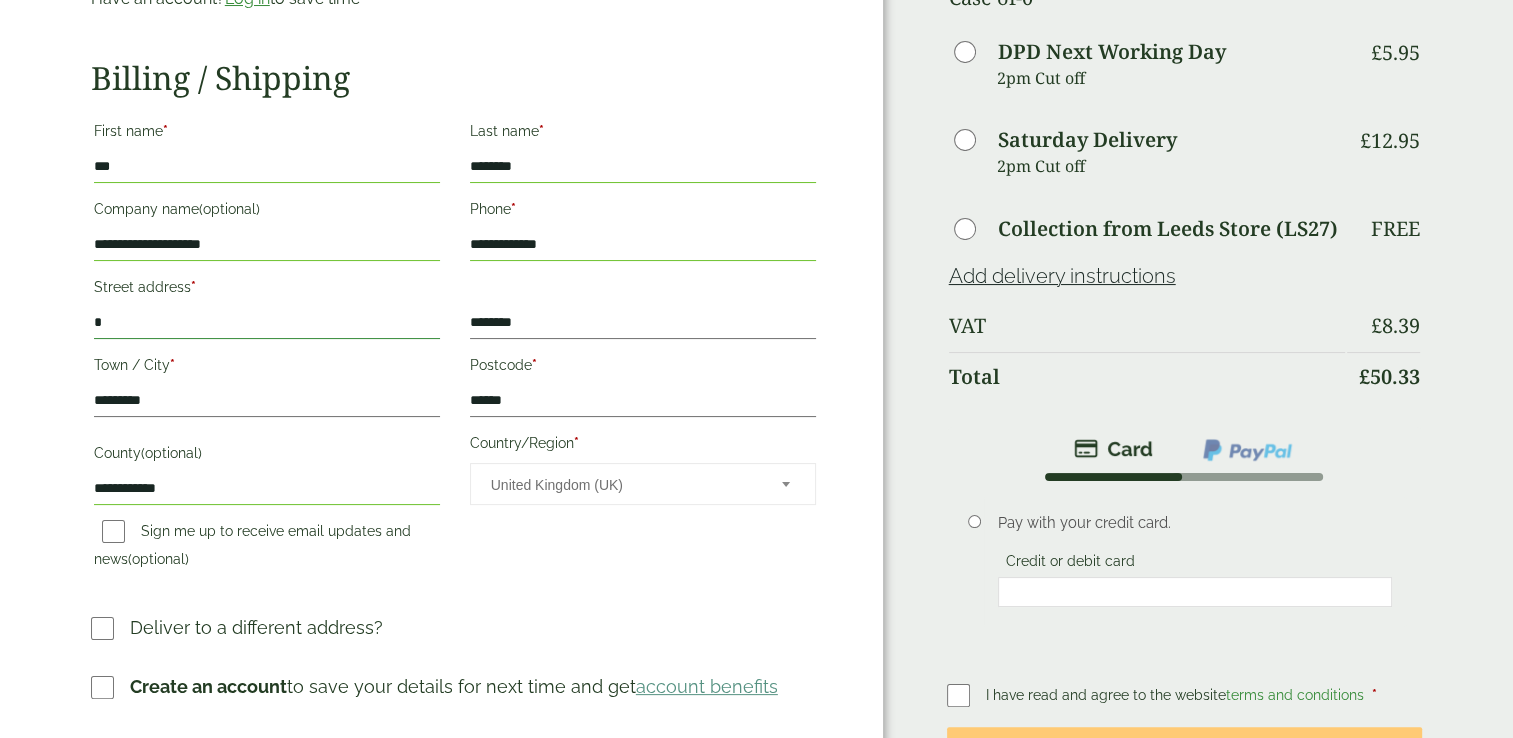 click on "*" at bounding box center [267, 323] 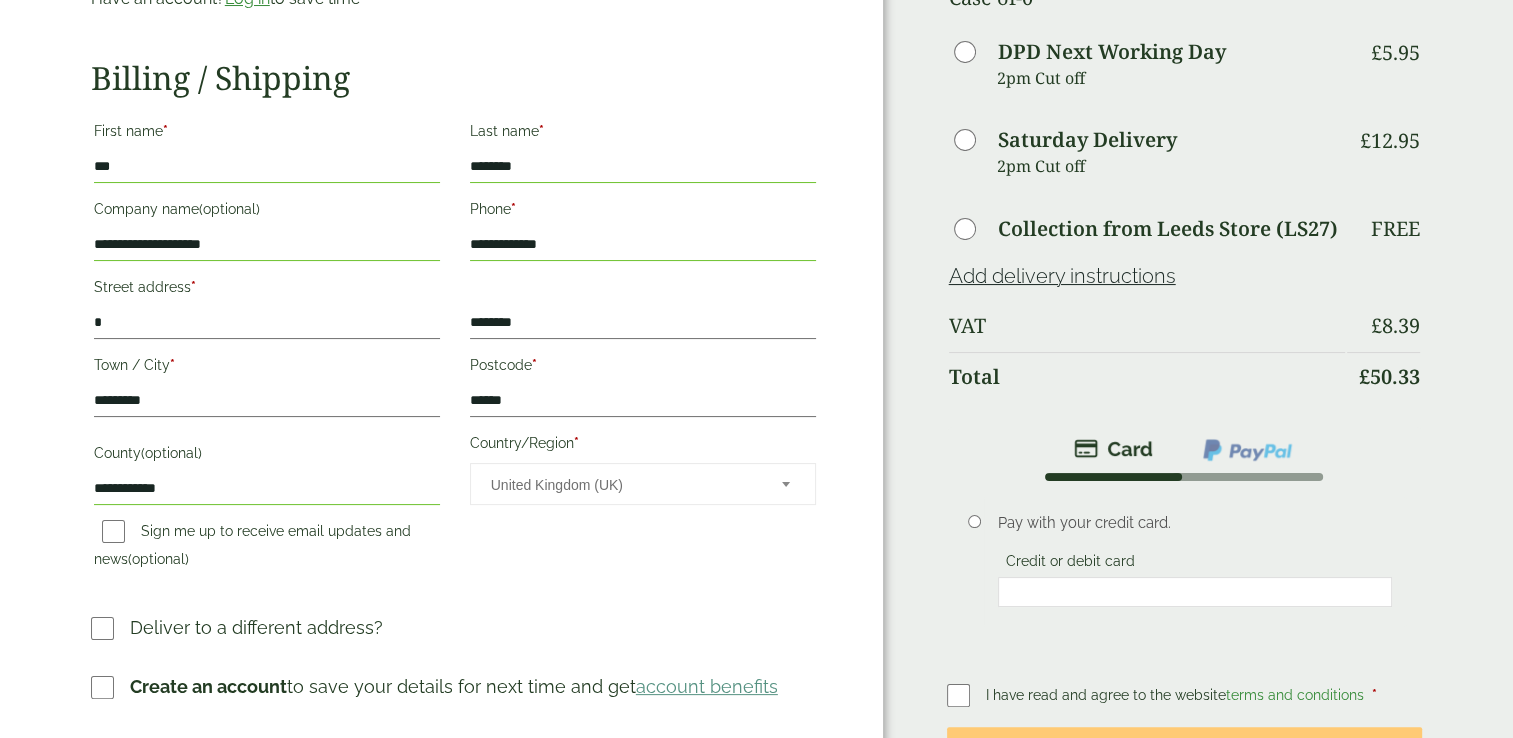 click on "**********" at bounding box center [267, 245] 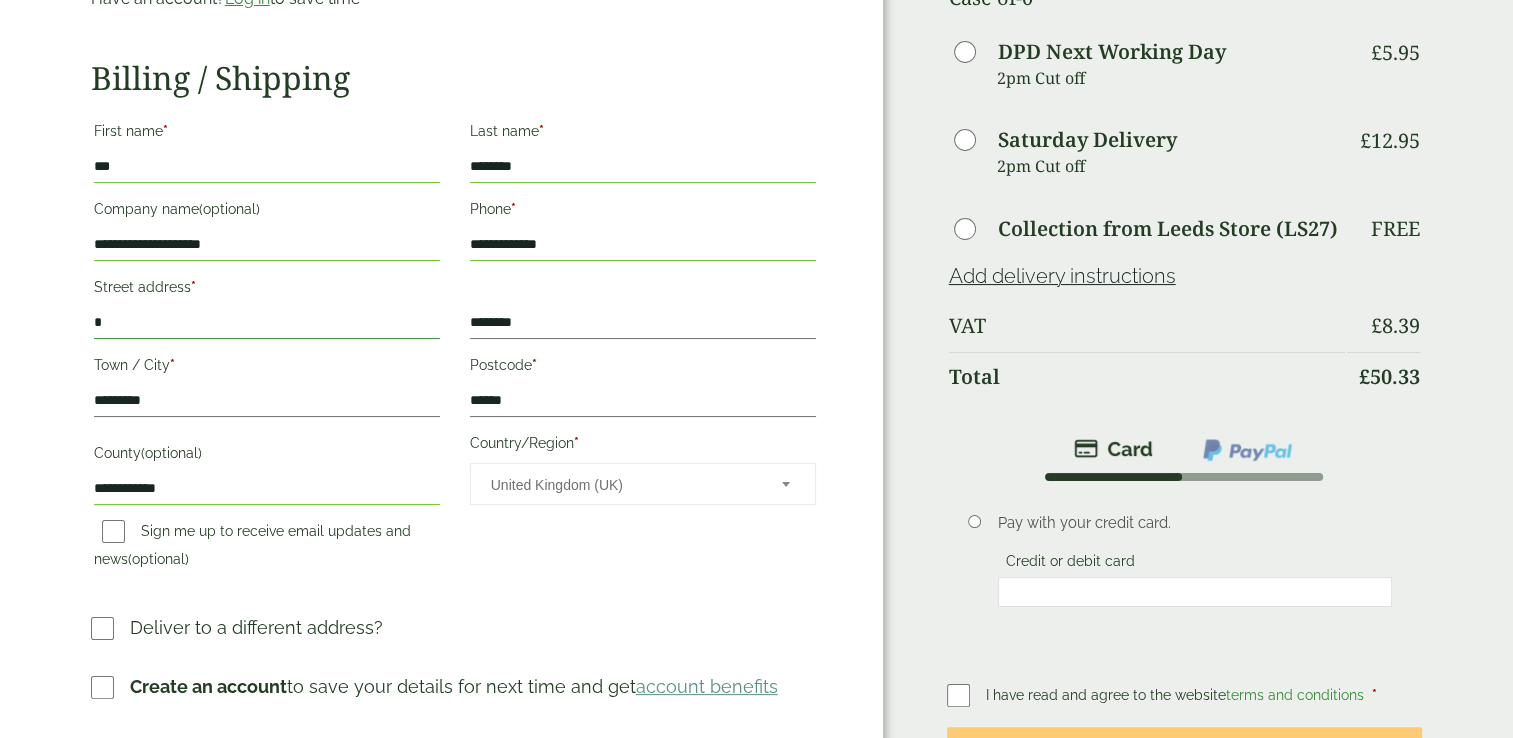 click on "*" at bounding box center [267, 323] 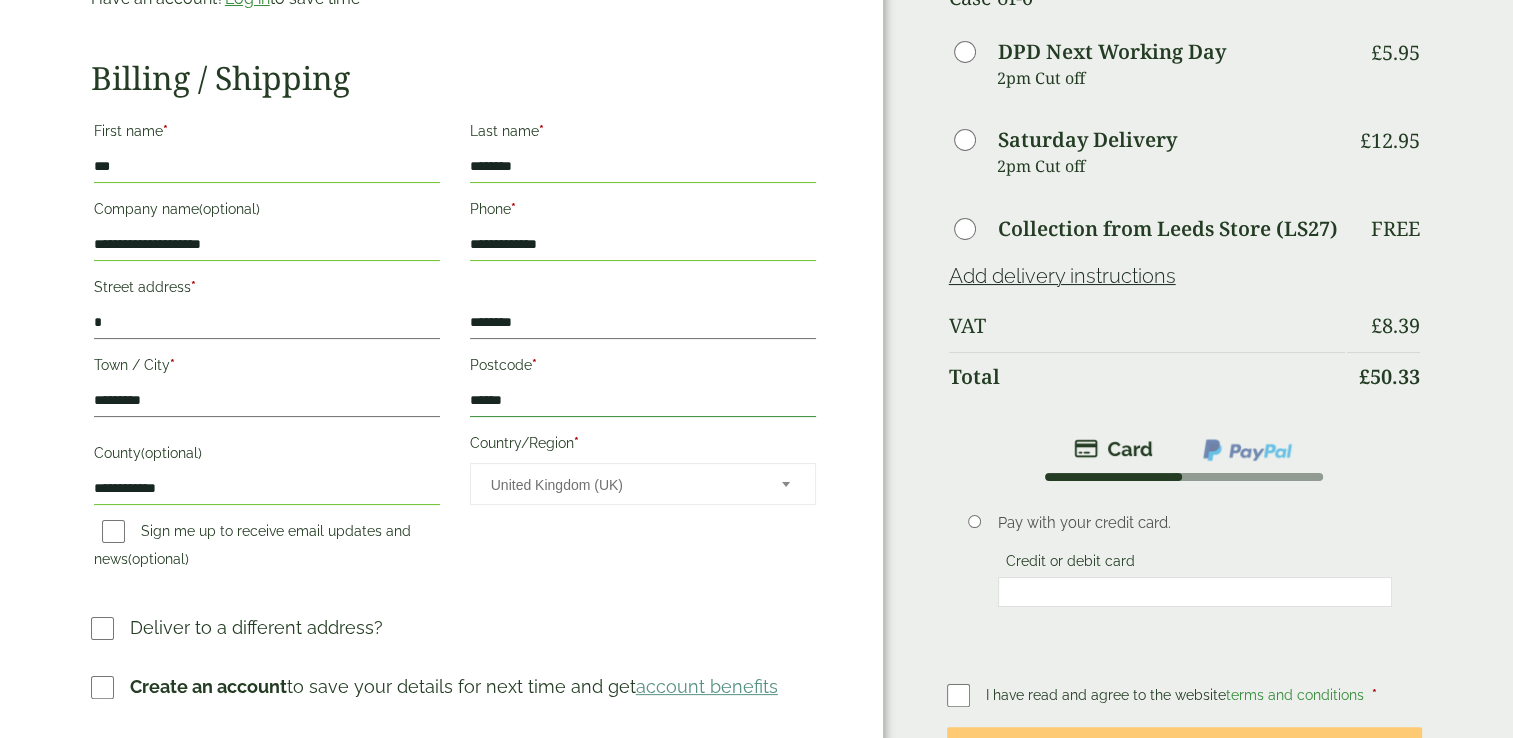 click on "******" at bounding box center [643, 401] 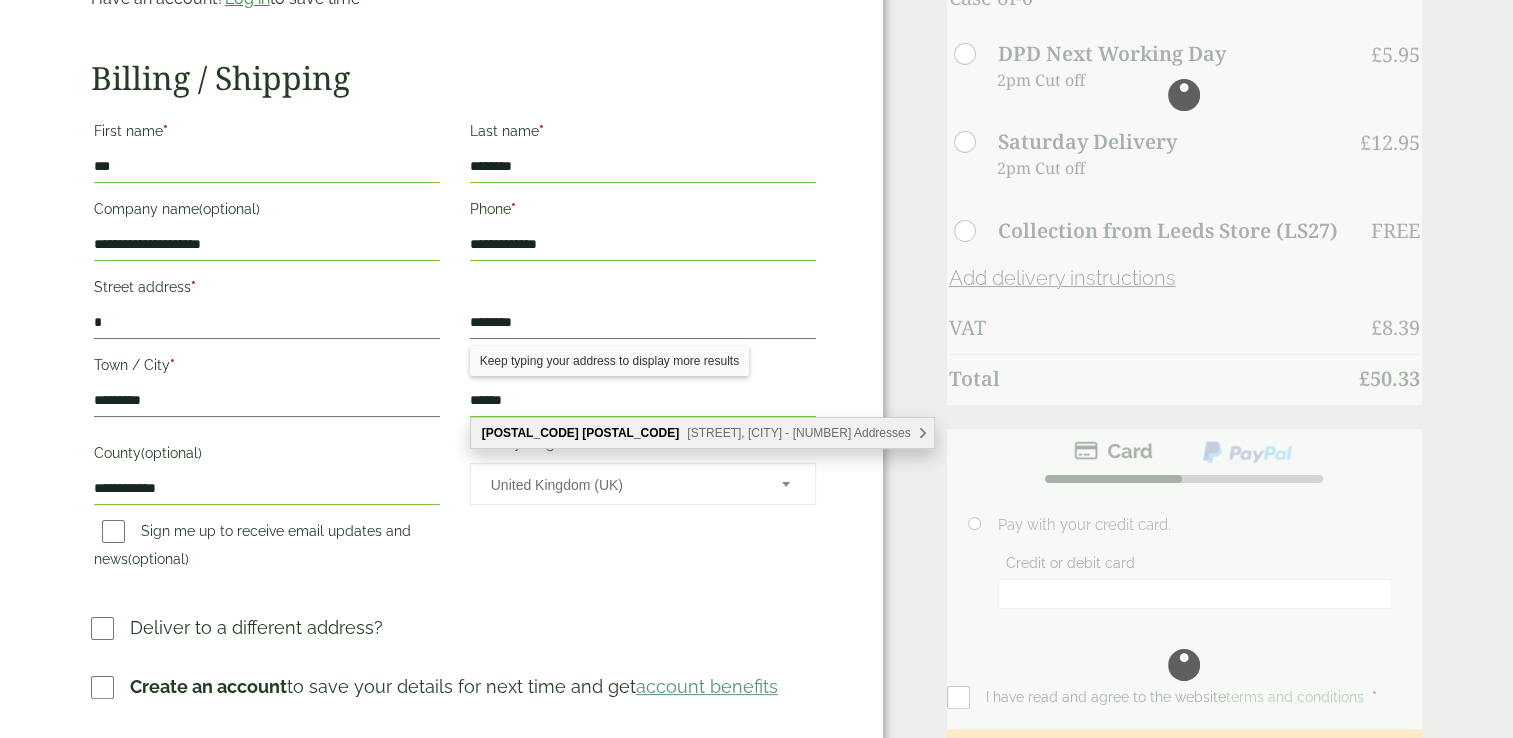 click on "[STREET], [CITY] - [NUMBER] Addresses" at bounding box center [798, 433] 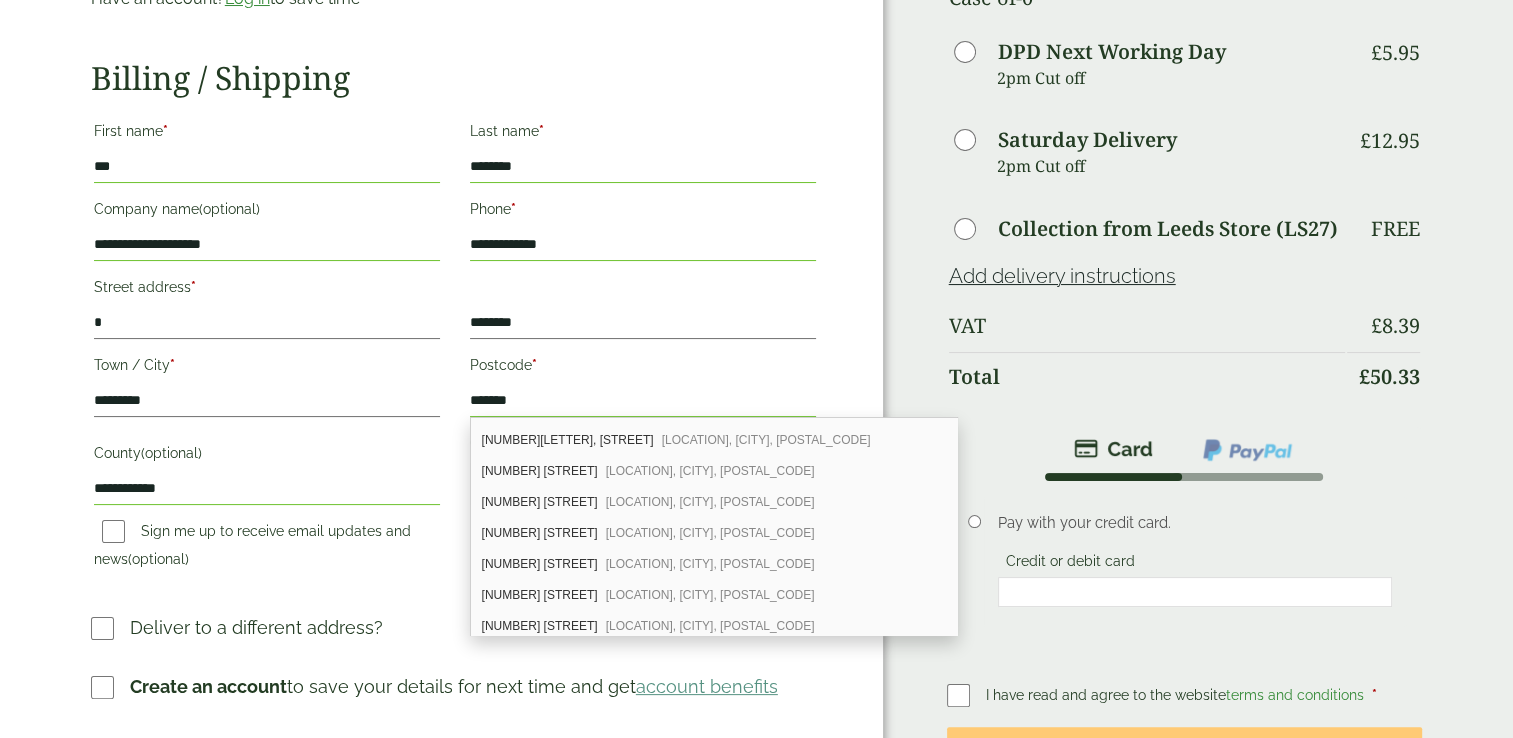 scroll, scrollTop: 291, scrollLeft: 0, axis: vertical 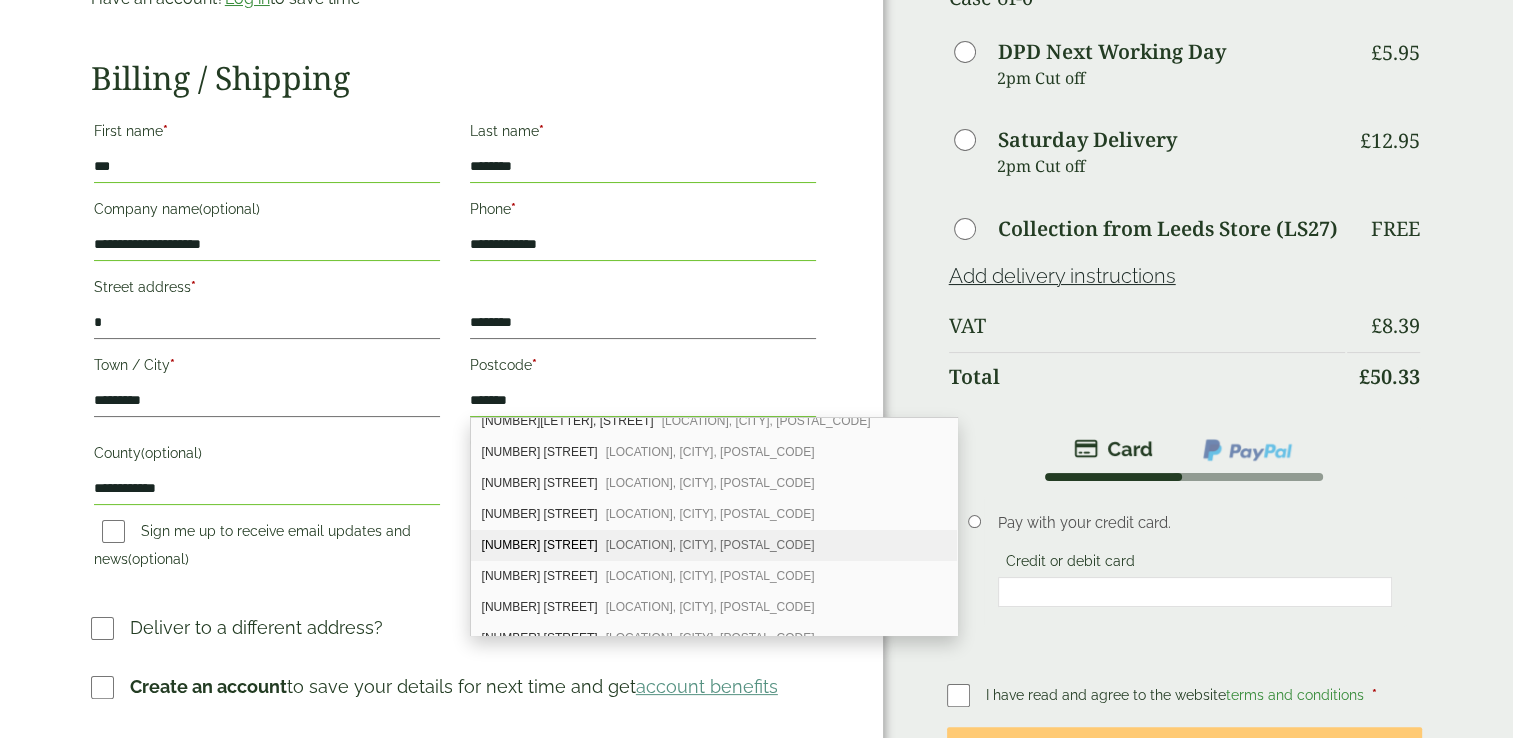 click on "[NUMBER] [STREET] [LOCATION], [CITY], [POSTAL_CODE]" at bounding box center [714, 545] 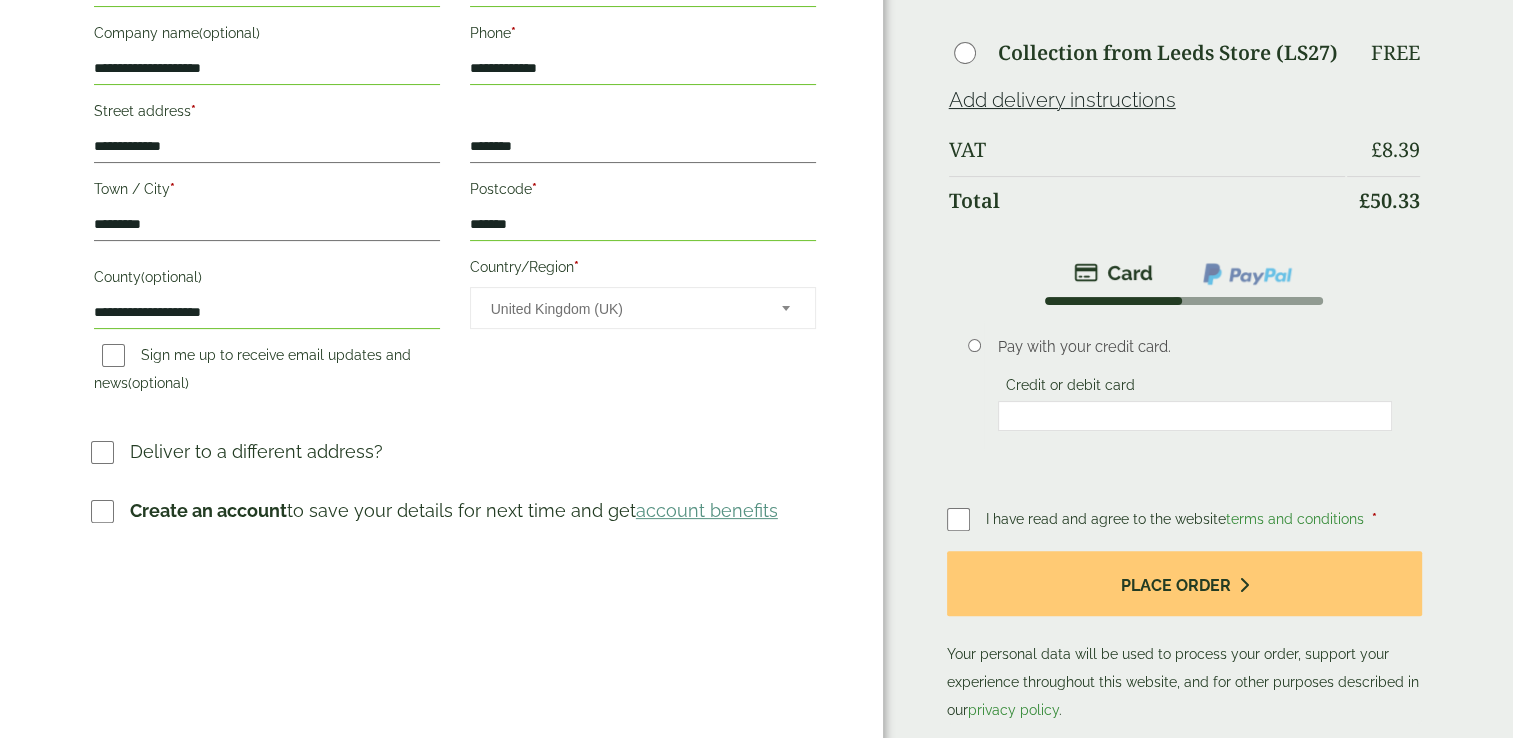 scroll, scrollTop: 426, scrollLeft: 0, axis: vertical 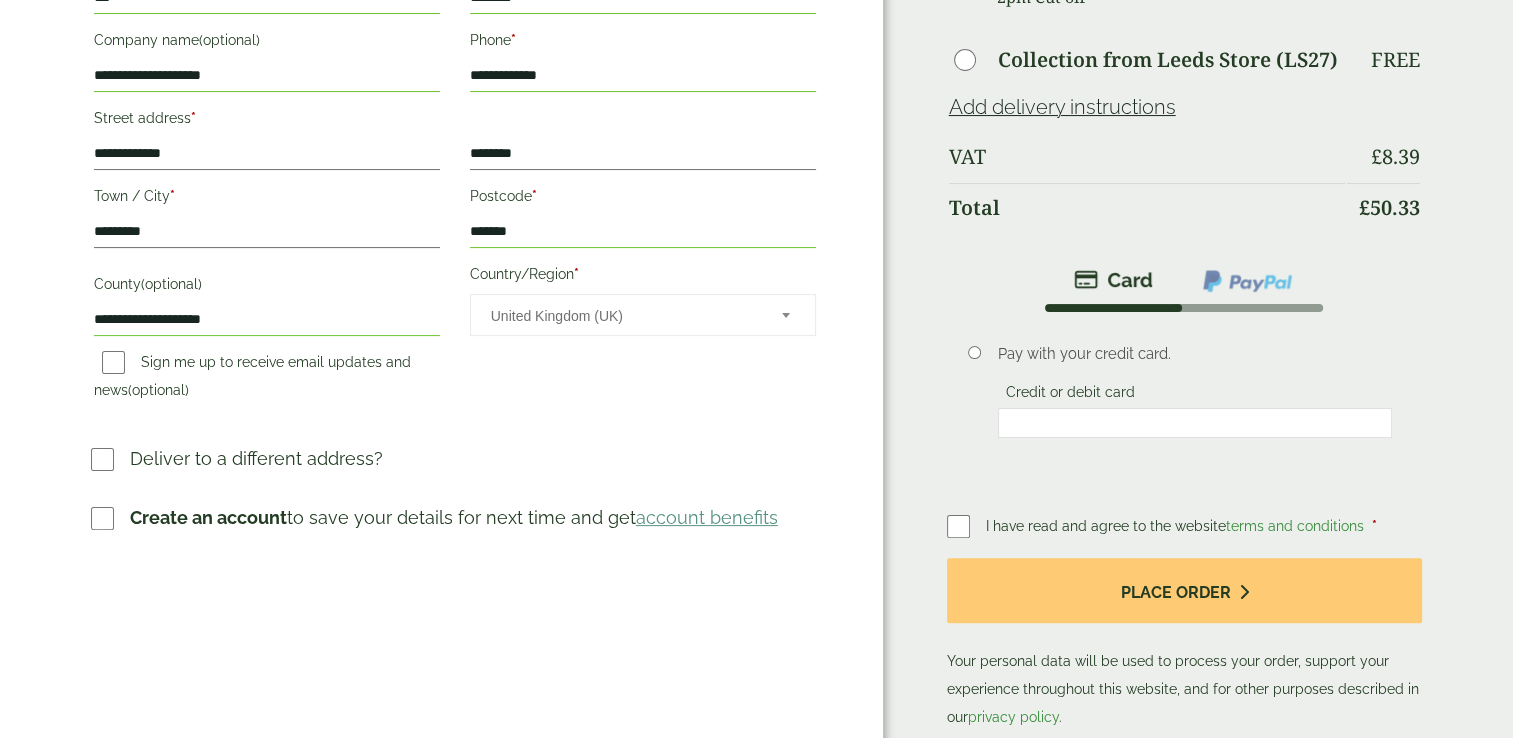 click at bounding box center [1194, 423] 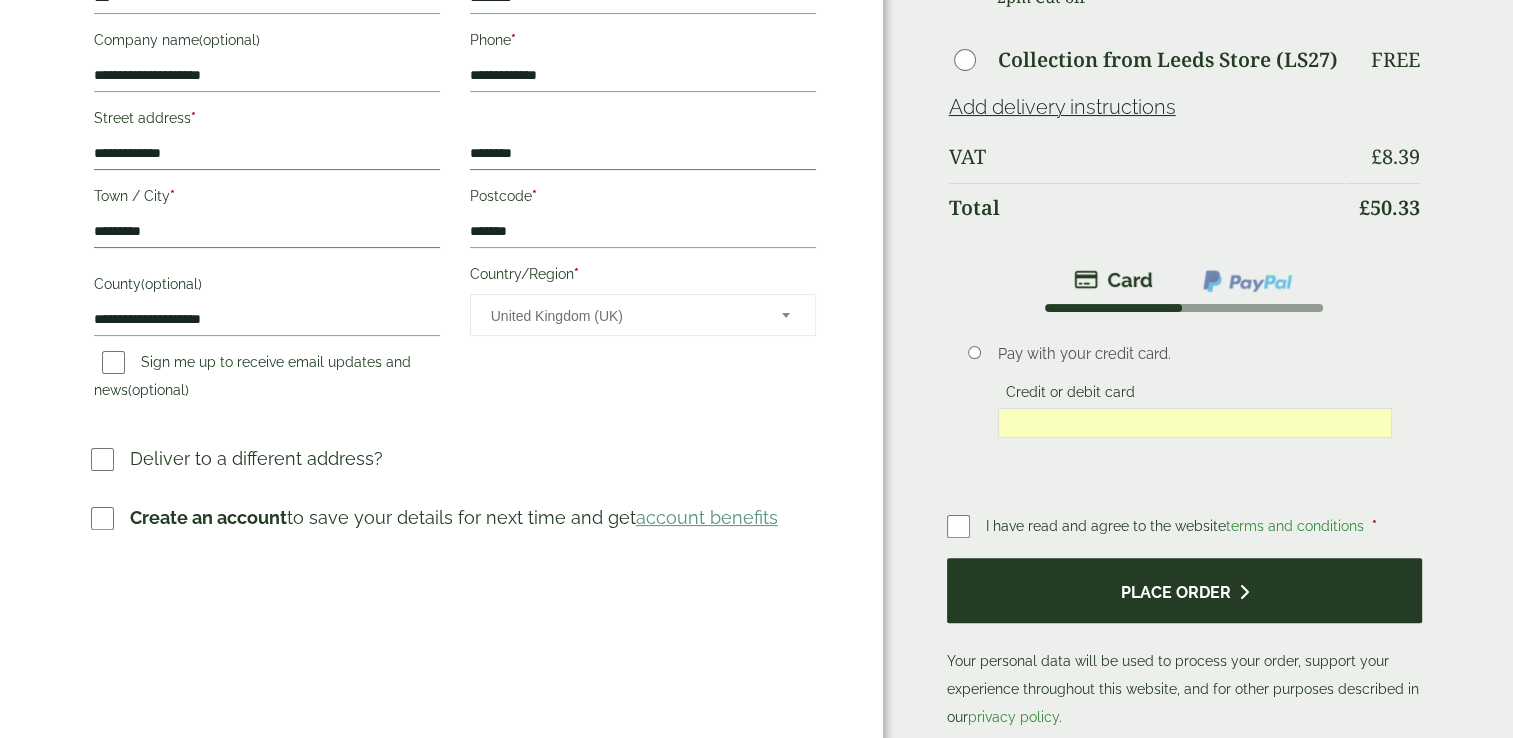 click on "Place order" at bounding box center (1185, 590) 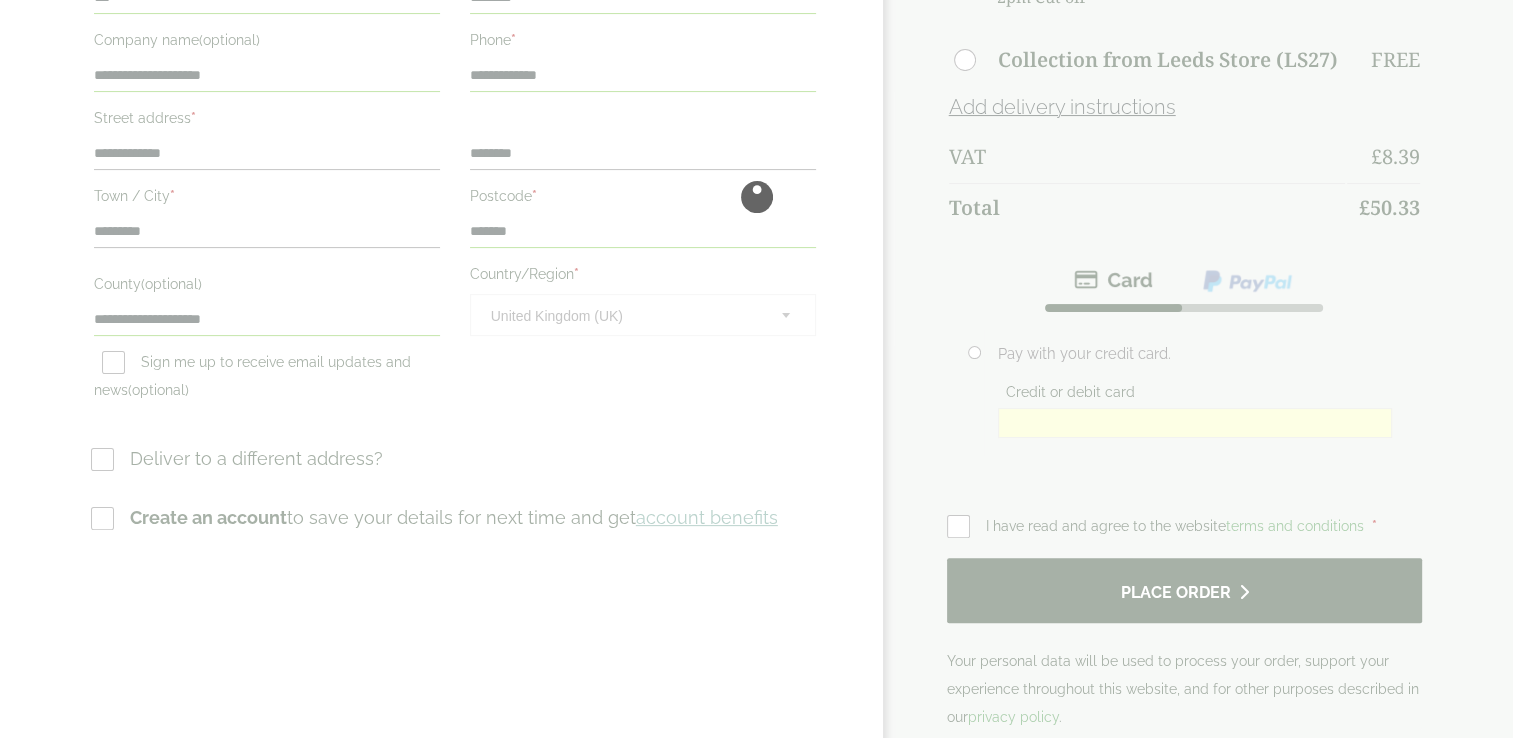 scroll, scrollTop: 0, scrollLeft: 0, axis: both 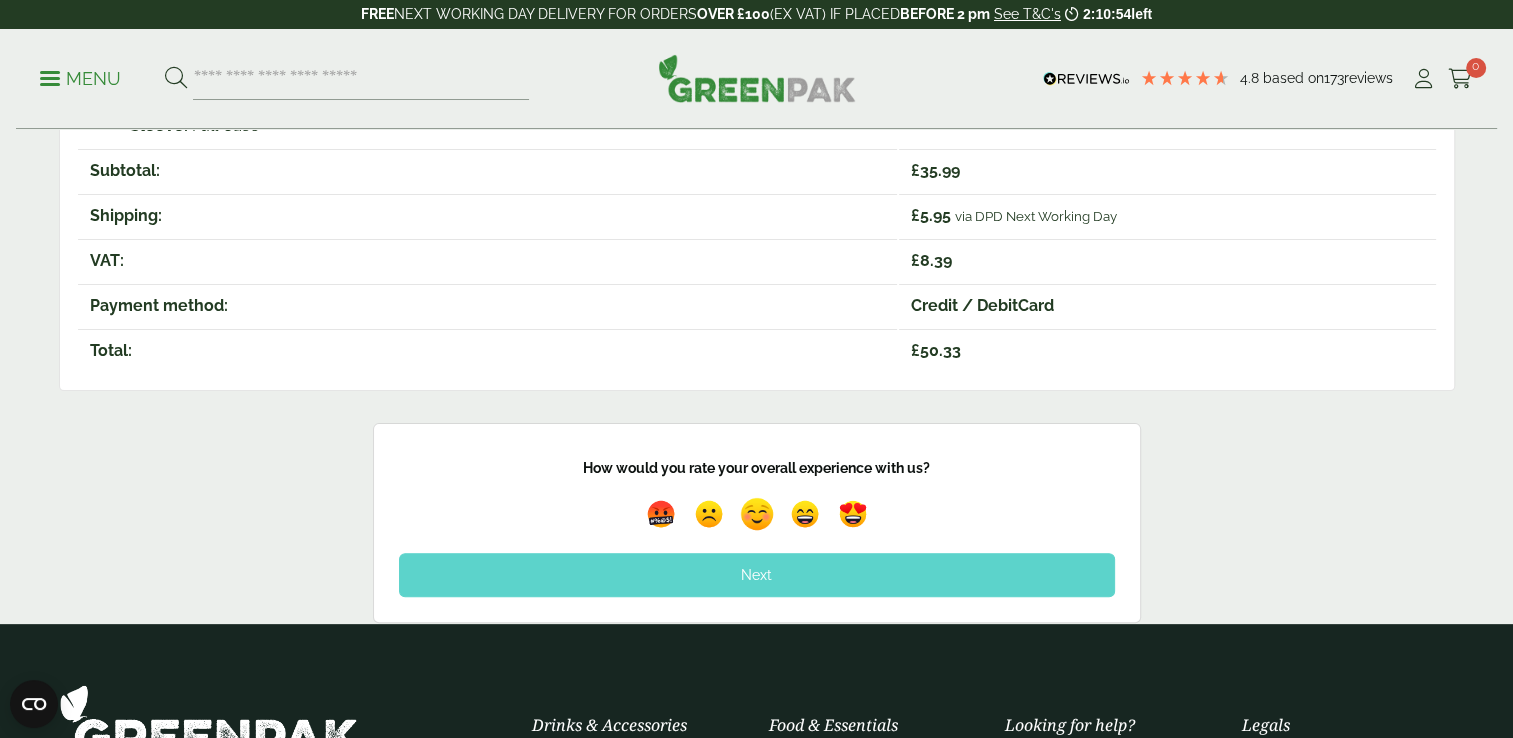 click at bounding box center (757, 514) 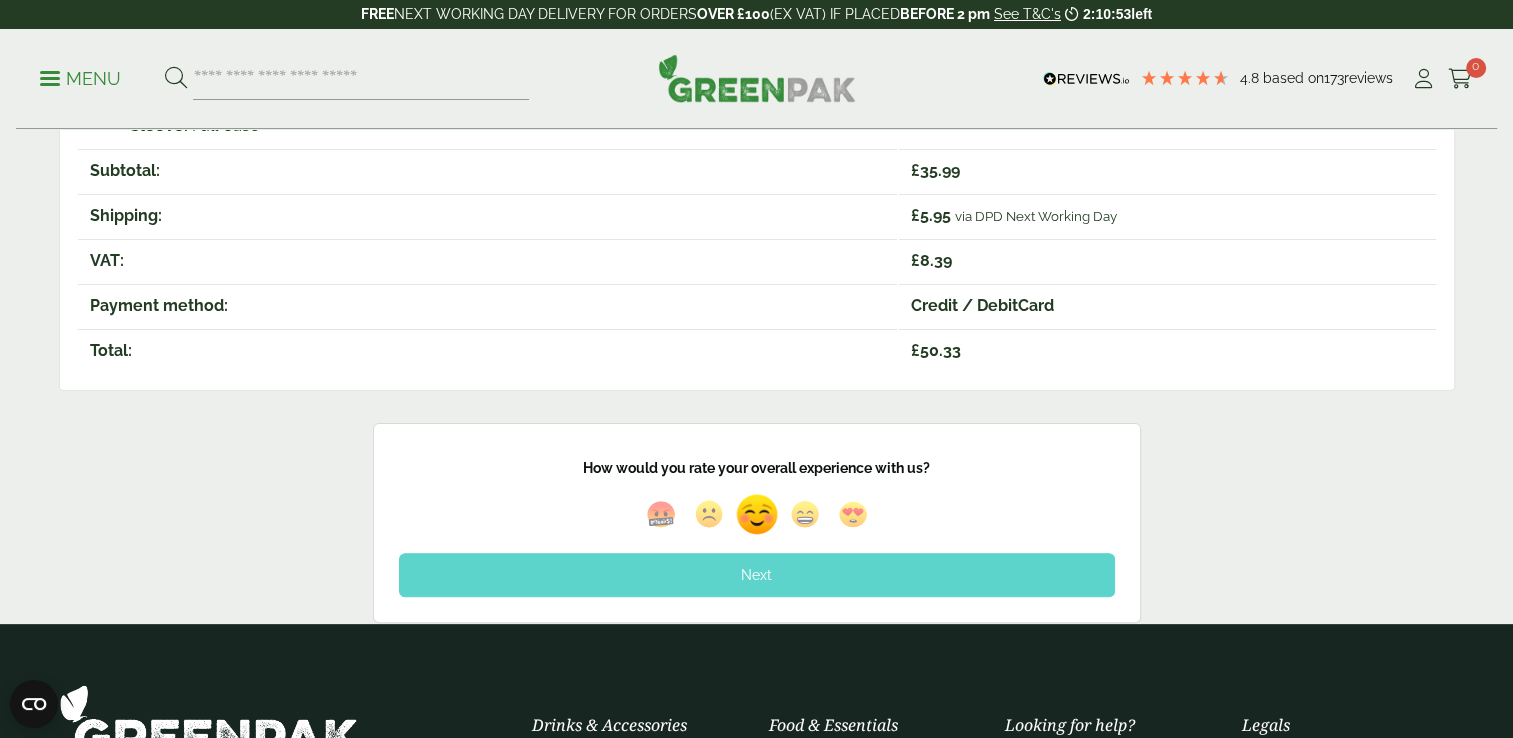 click on "Next" at bounding box center [757, 575] 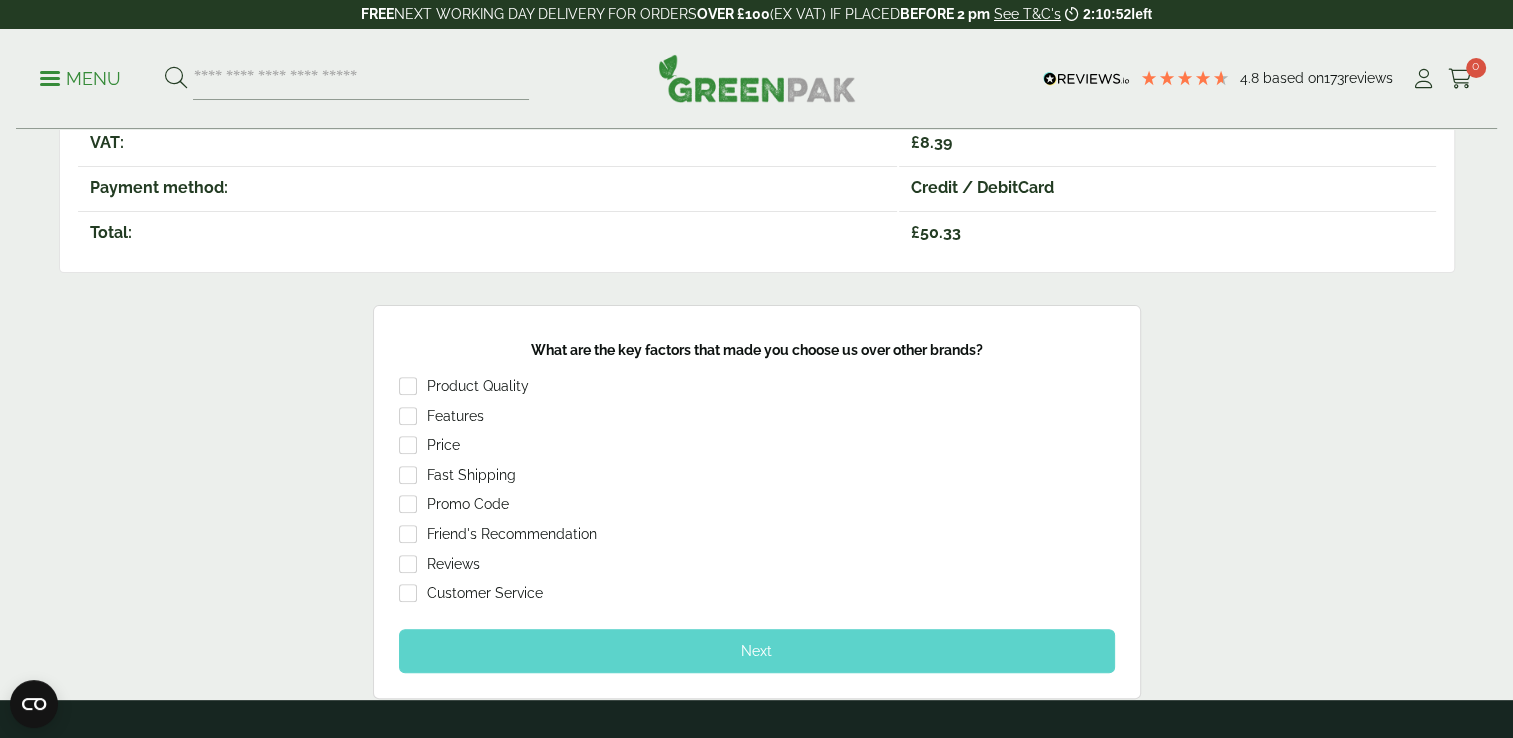 scroll, scrollTop: 611, scrollLeft: 0, axis: vertical 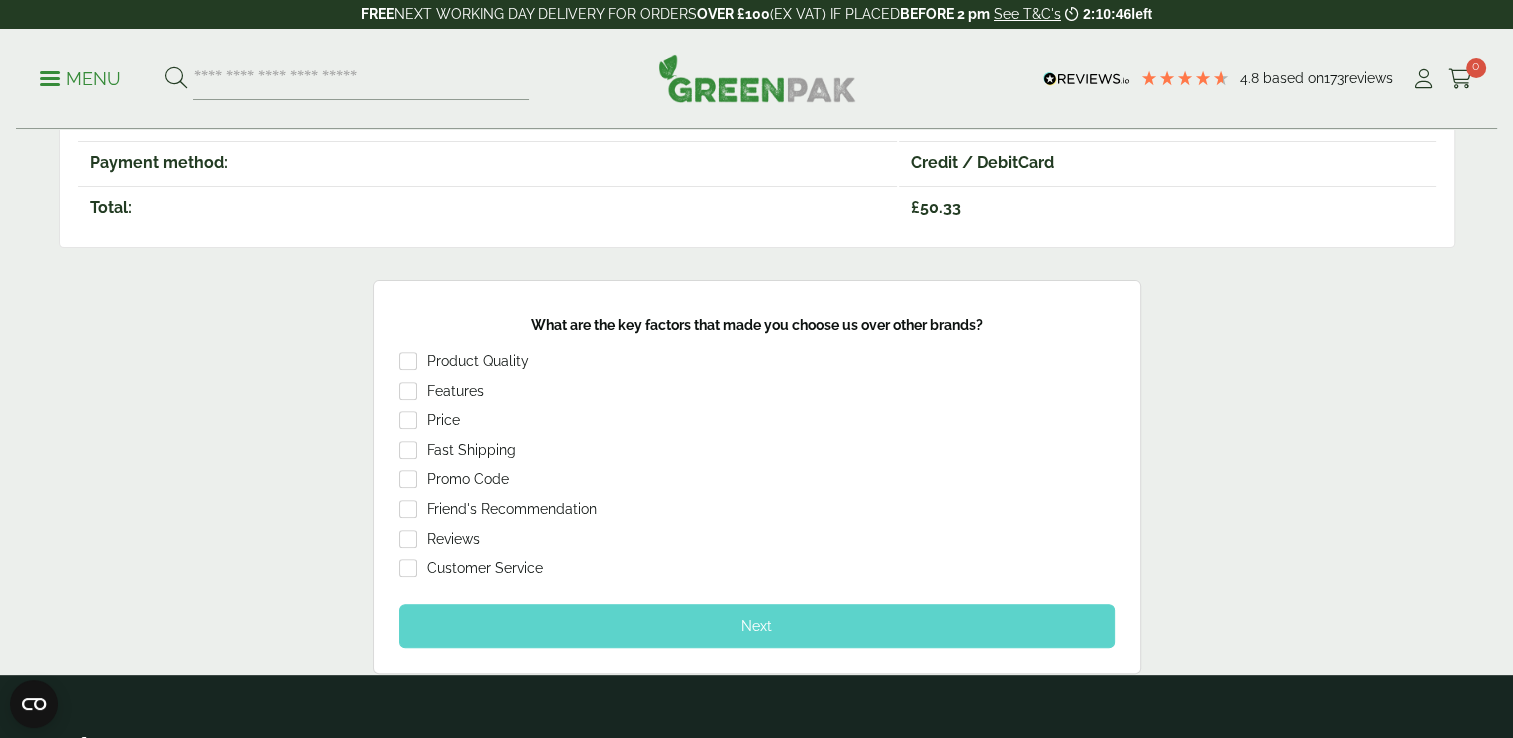 click on "Next" at bounding box center (757, 626) 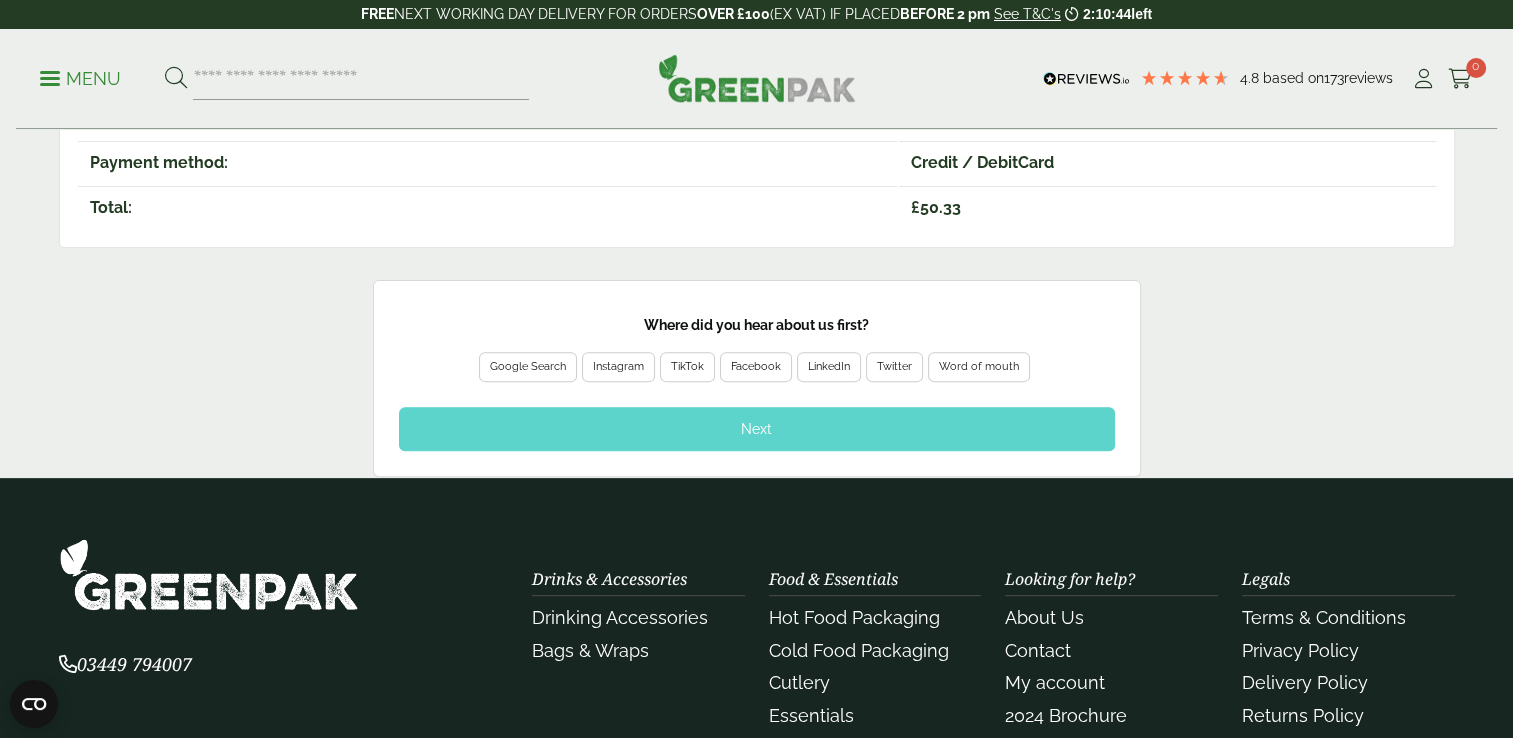 click on "Google Search" at bounding box center [528, 367] 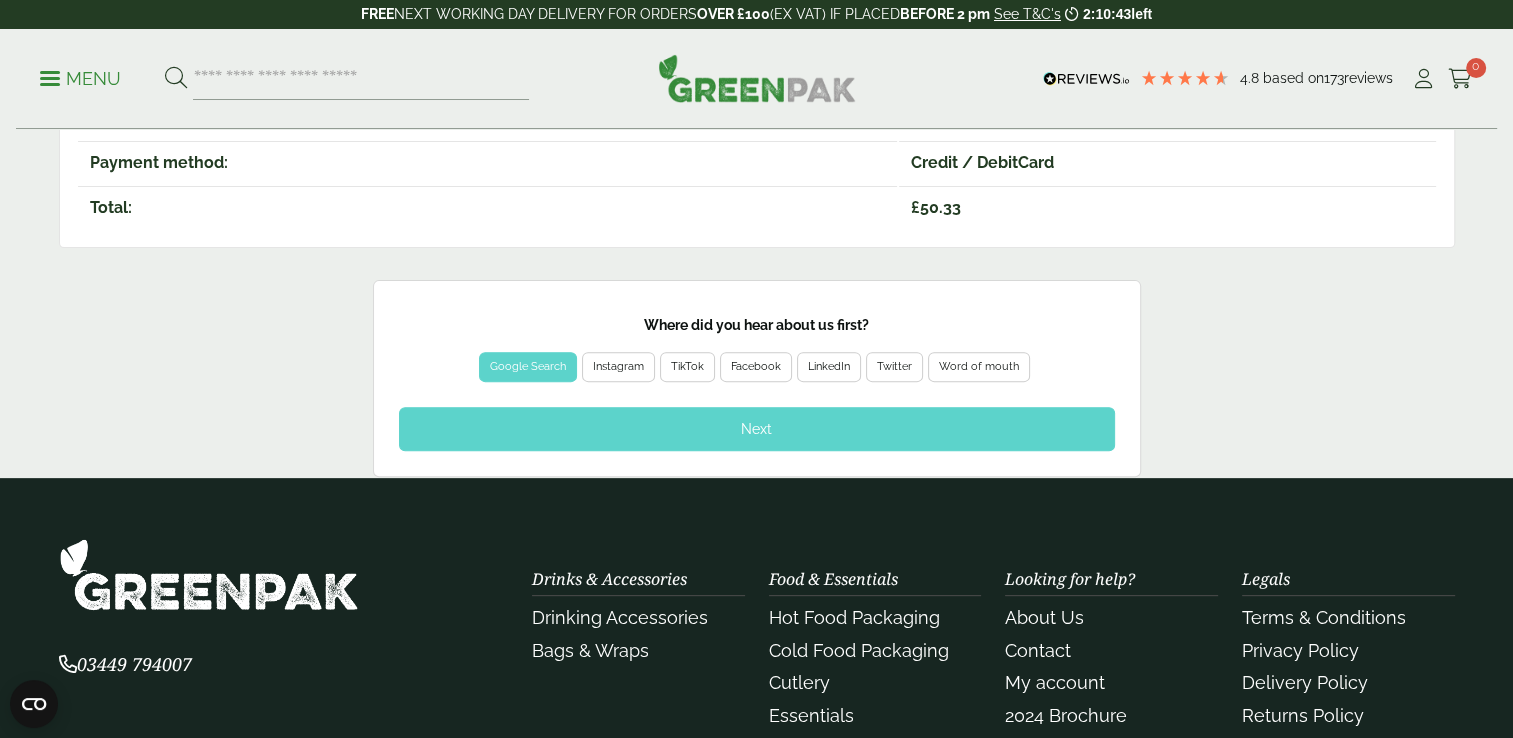 click on "Next" at bounding box center [757, 429] 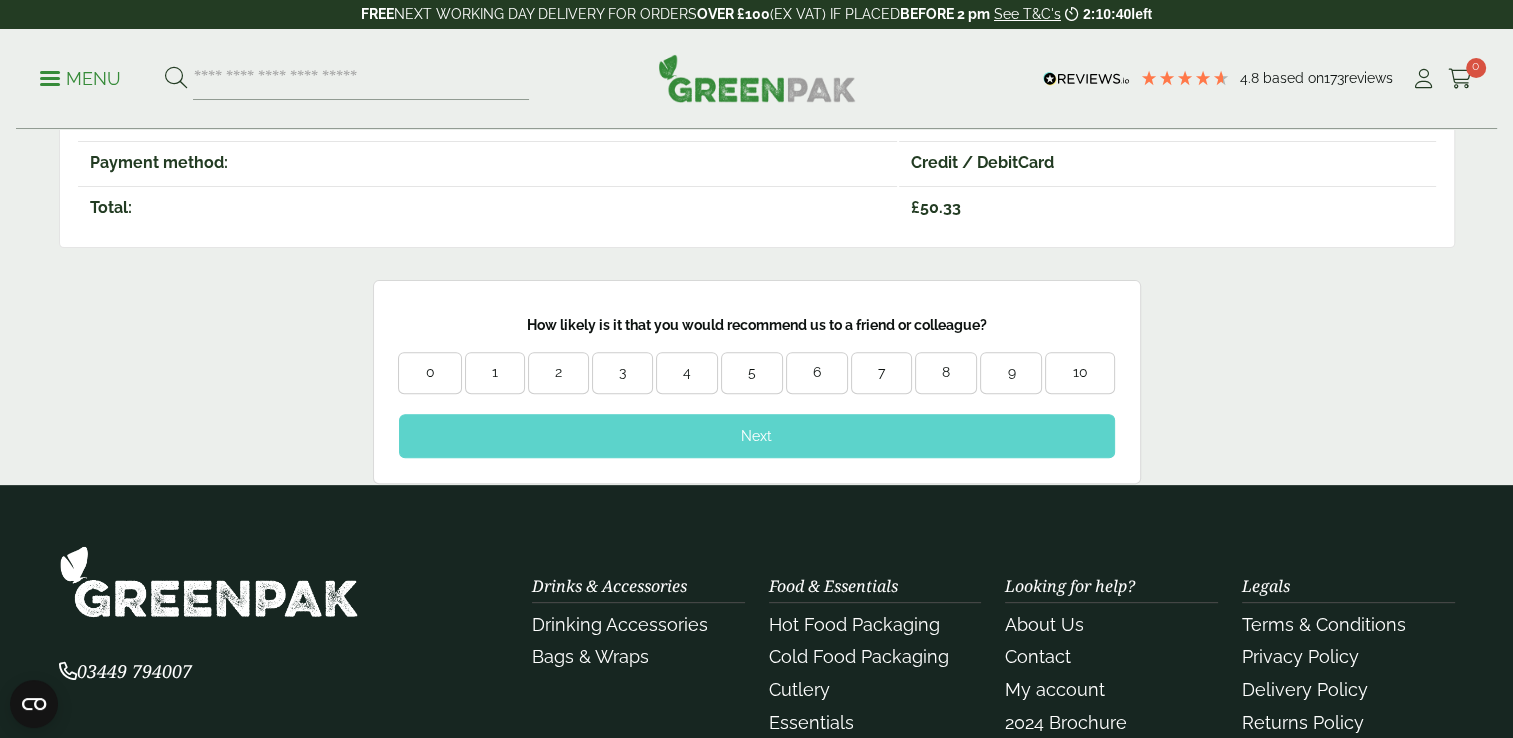 click on "8" at bounding box center (946, 373) 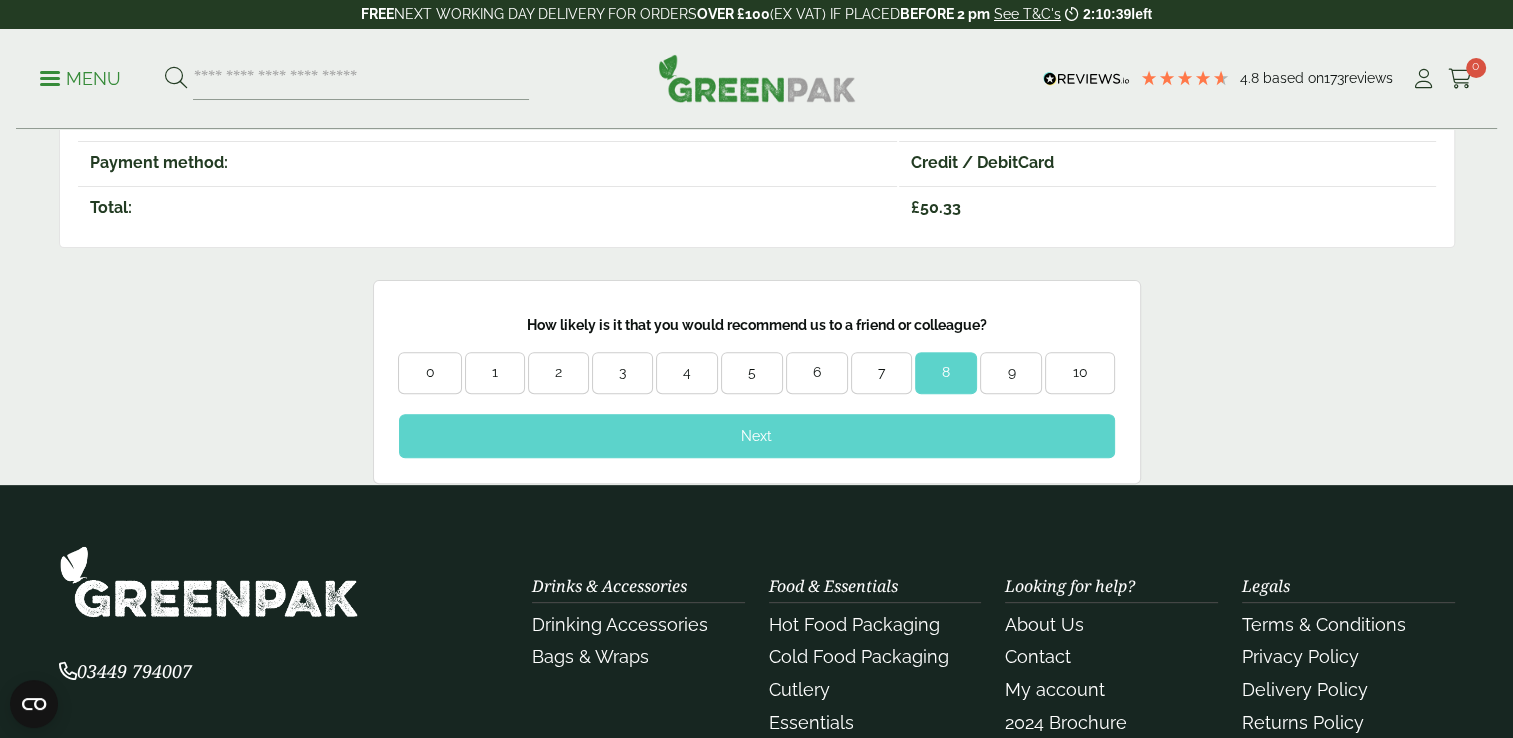 click on "Next" at bounding box center (757, 436) 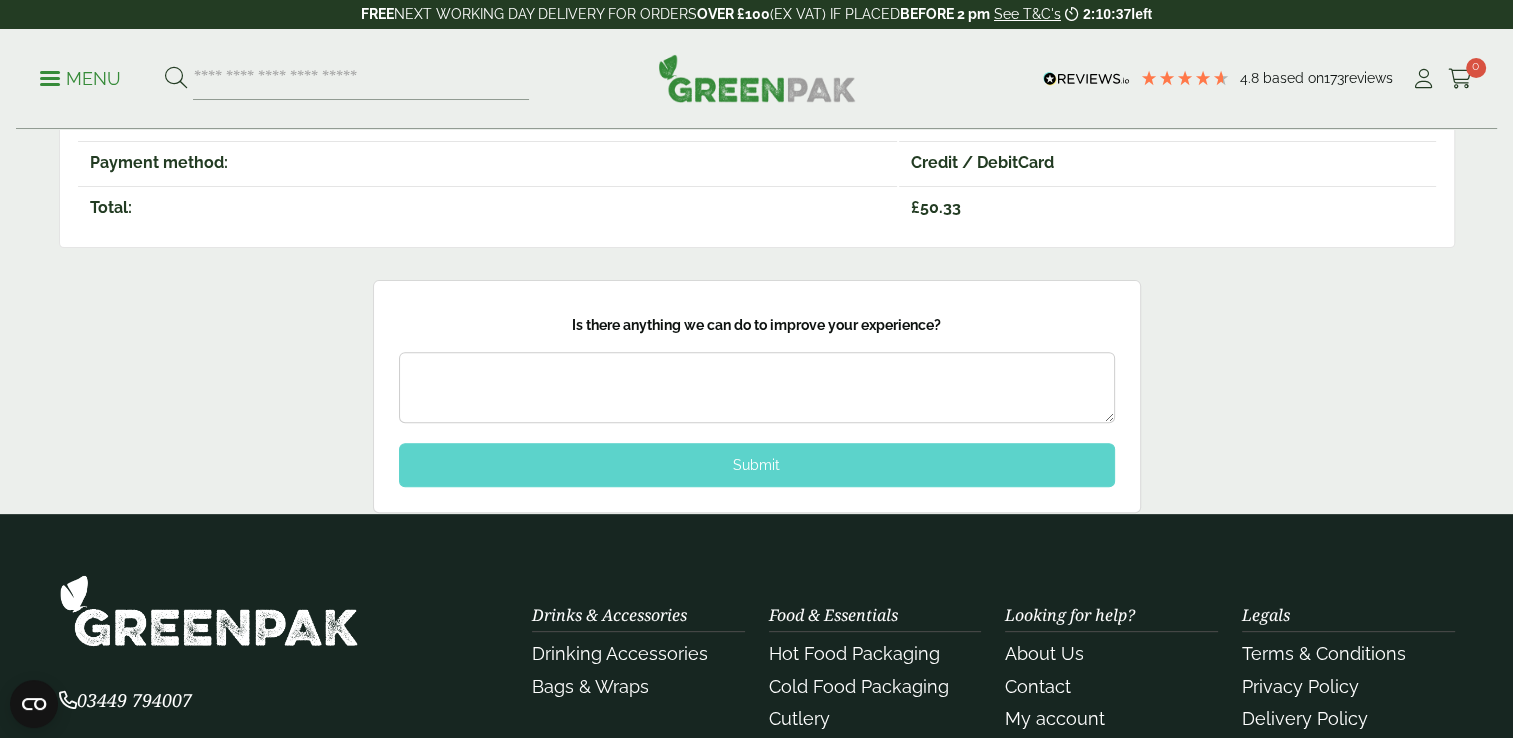 click on "Submit" at bounding box center (757, 465) 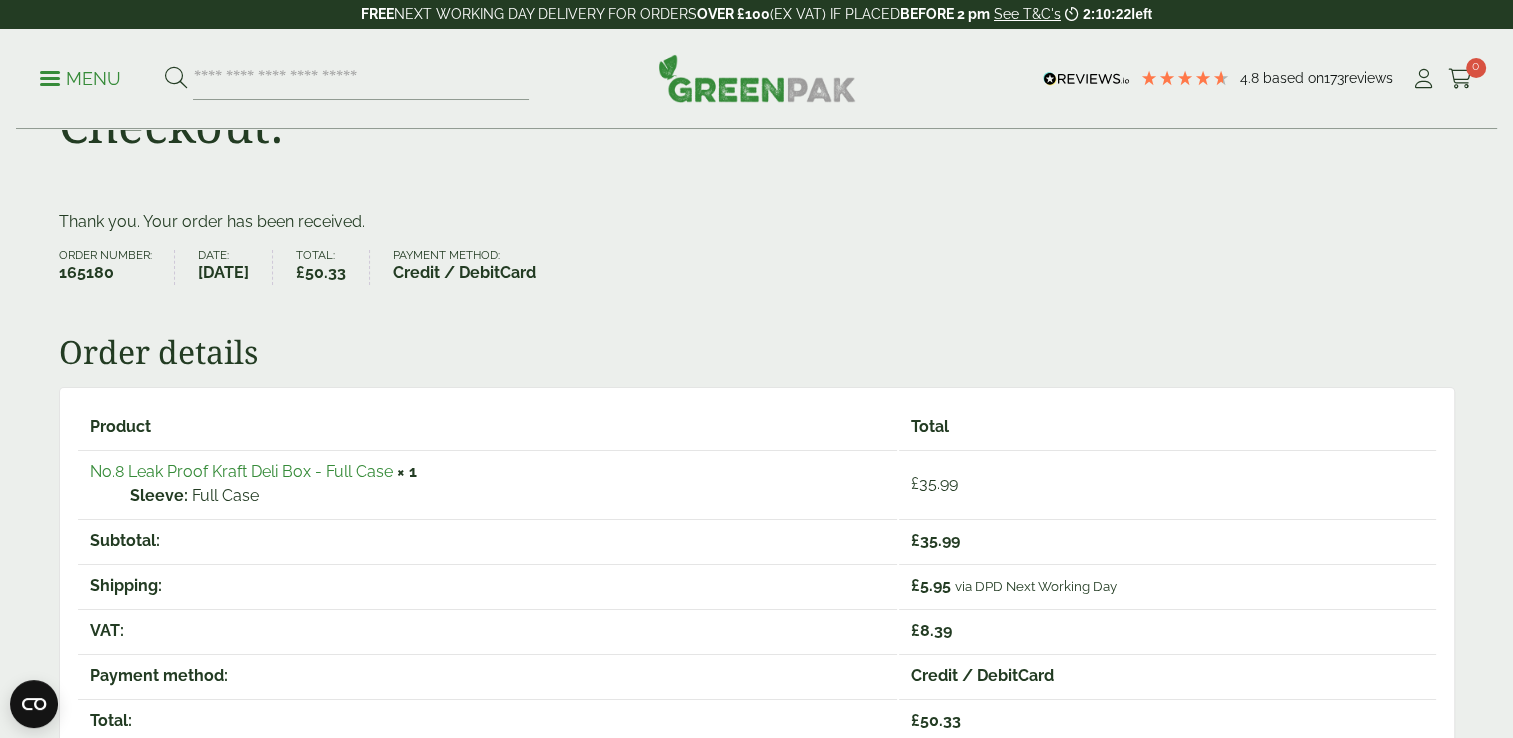 scroll, scrollTop: 0, scrollLeft: 0, axis: both 